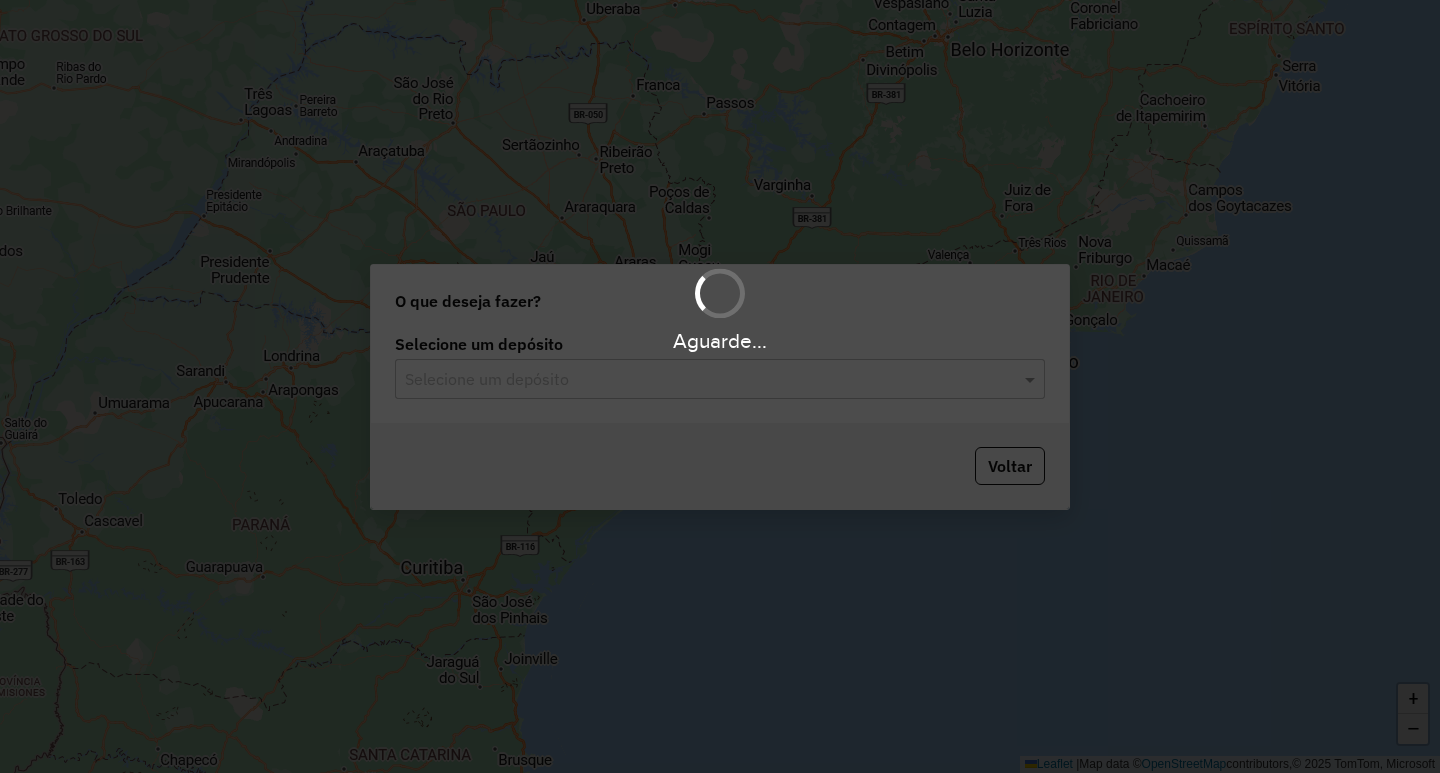 scroll, scrollTop: 0, scrollLeft: 0, axis: both 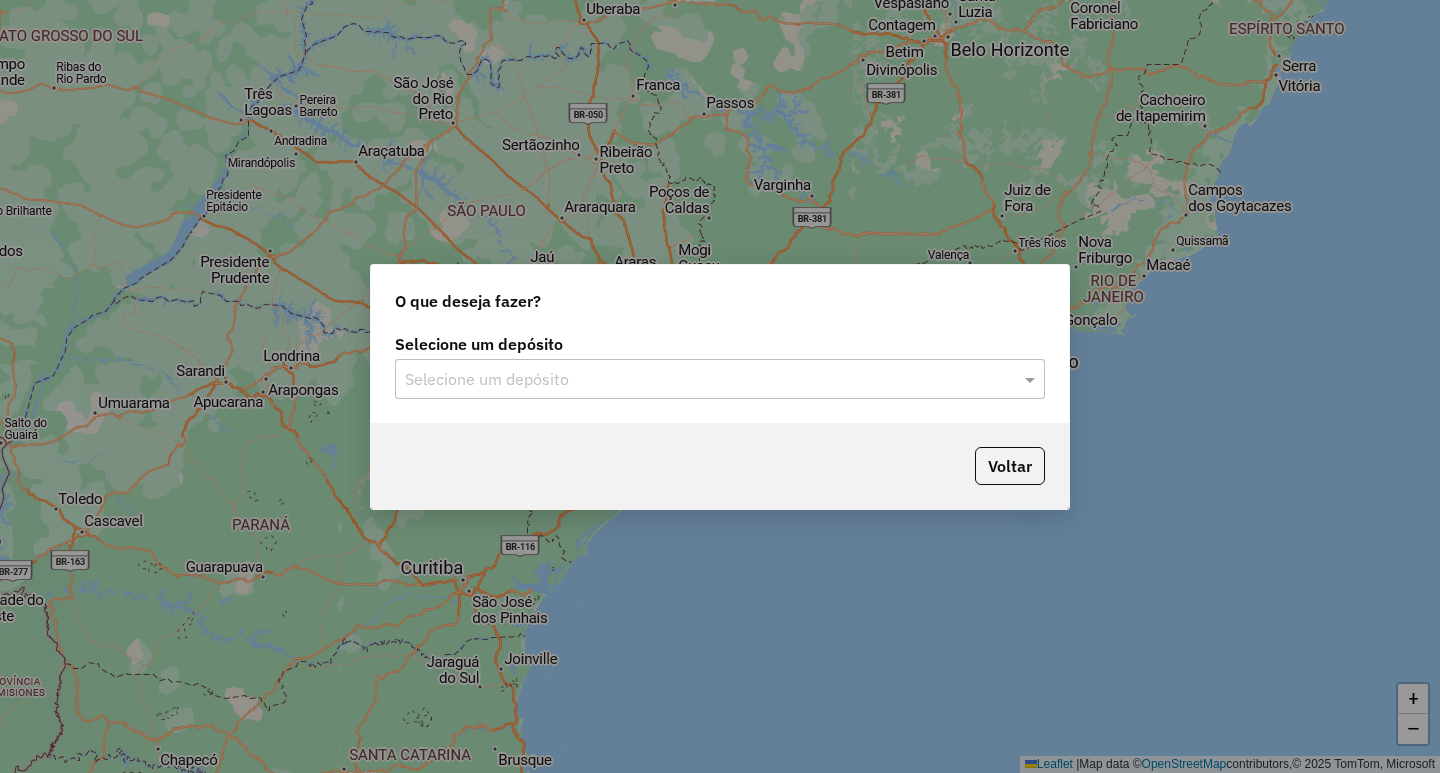 click on "Selecione um depósito" 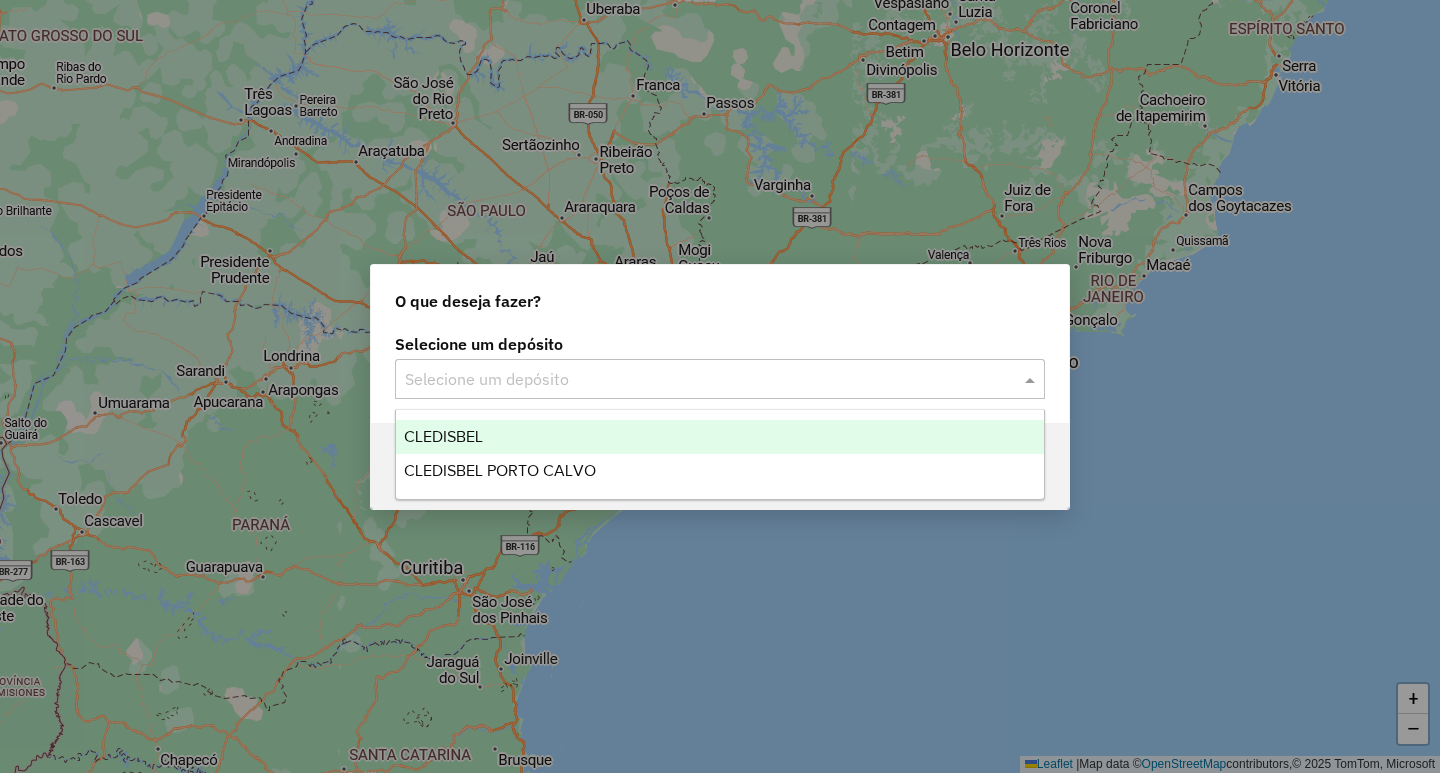click on "CLEDISBEL" at bounding box center (720, 437) 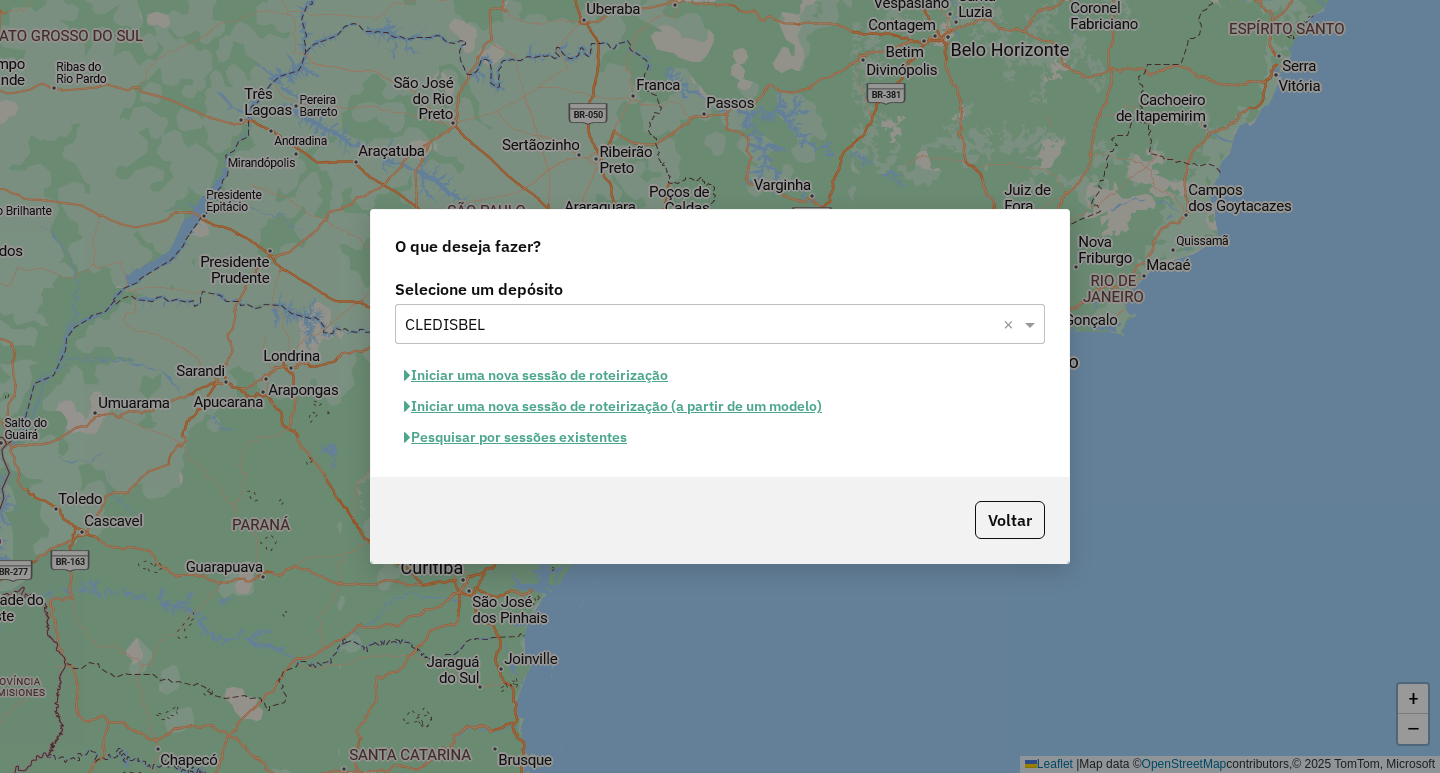 click on "Pesquisar por sessões existentes" 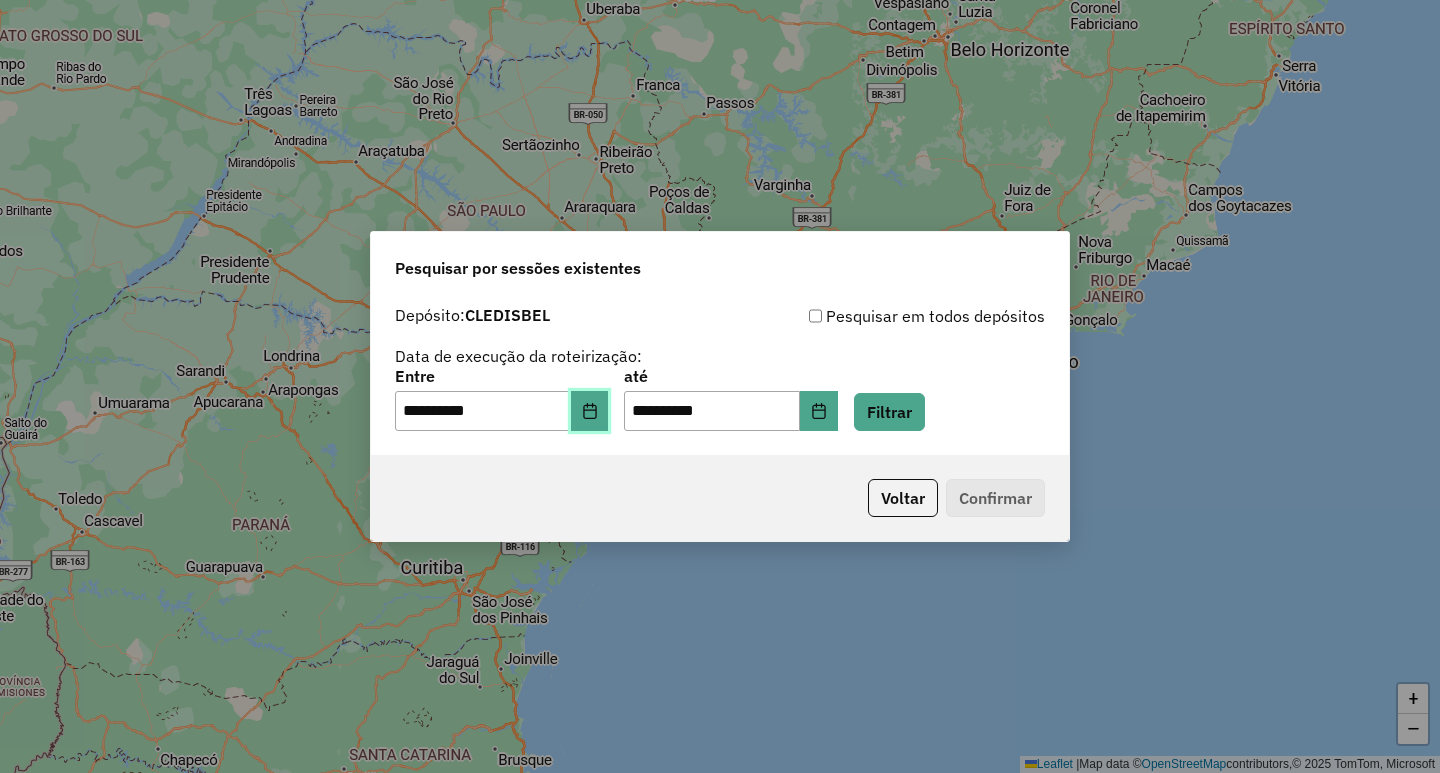 click 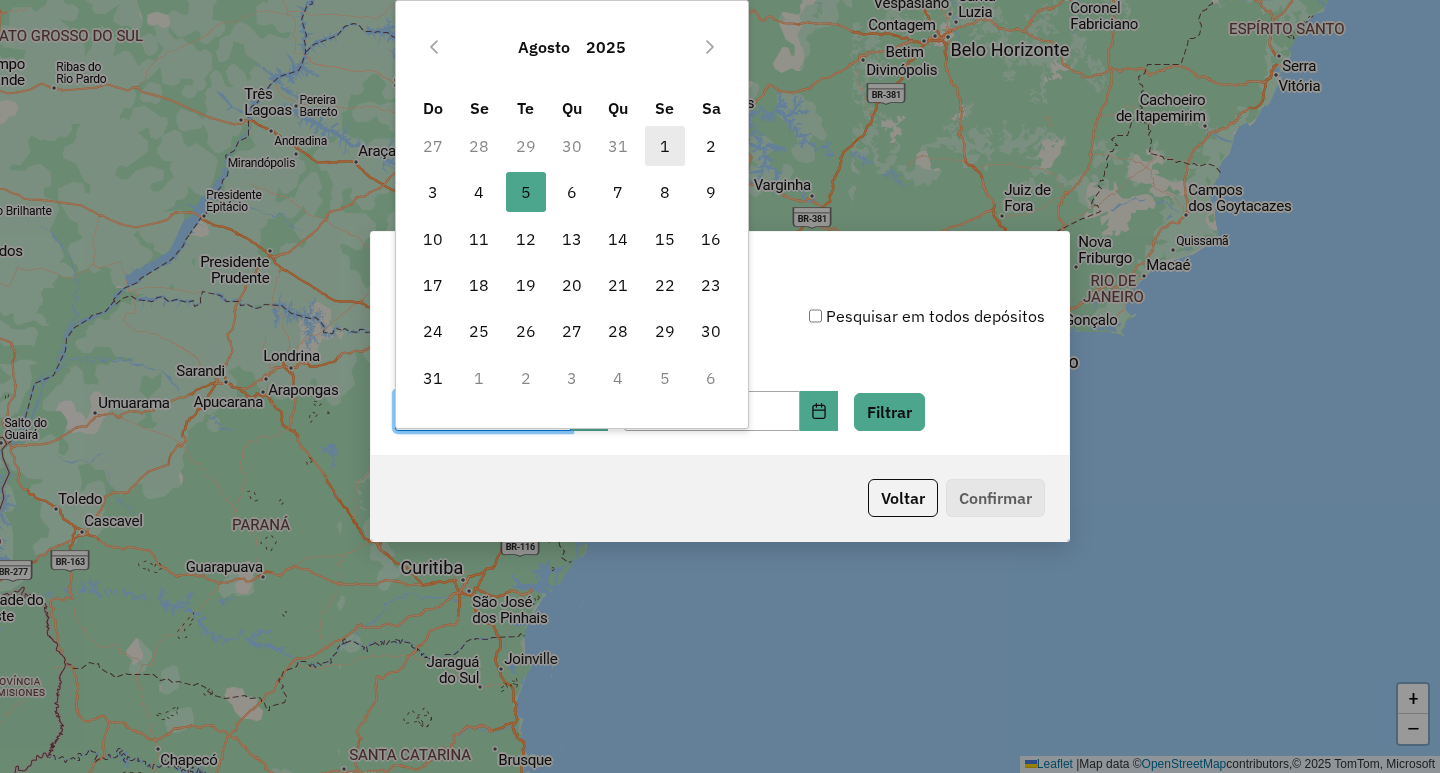click on "1" at bounding box center [665, 146] 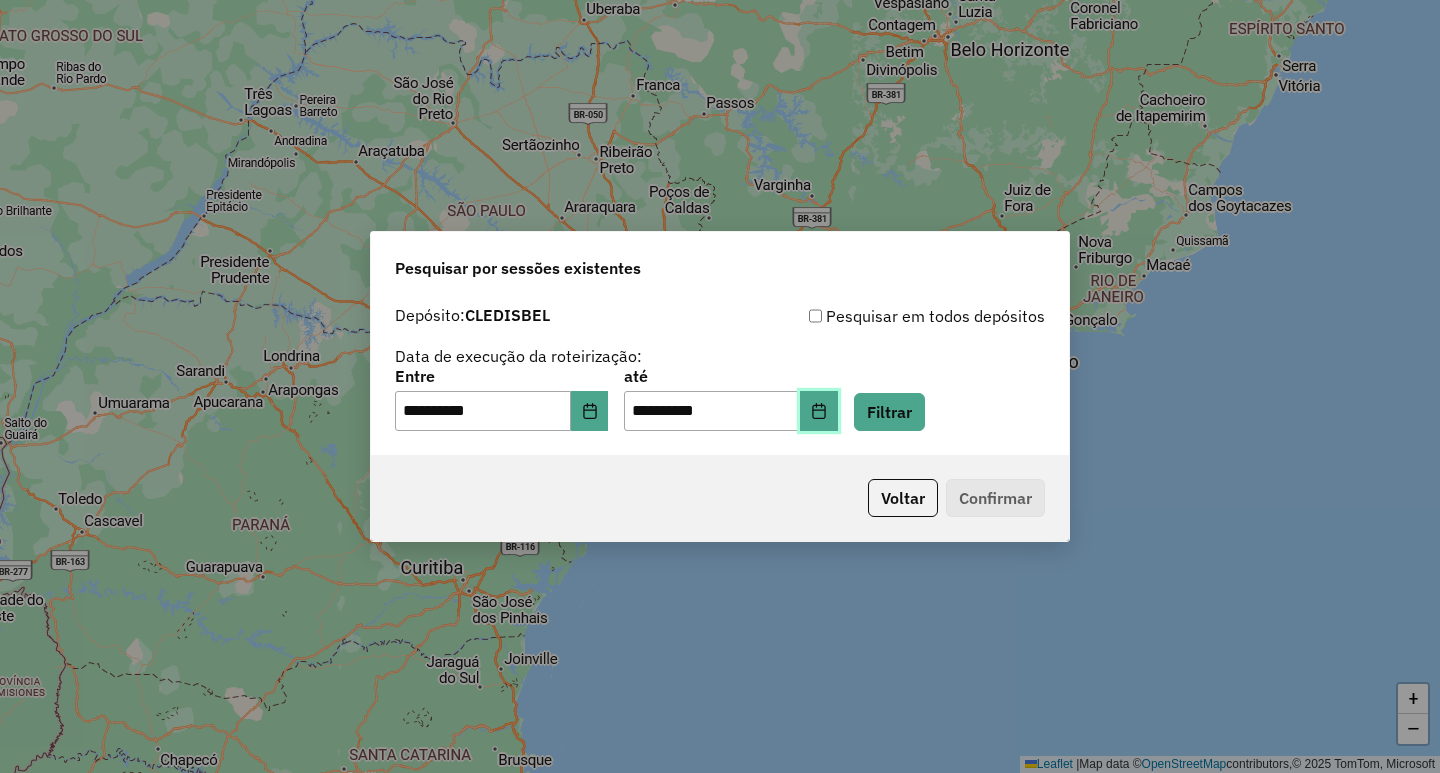 click 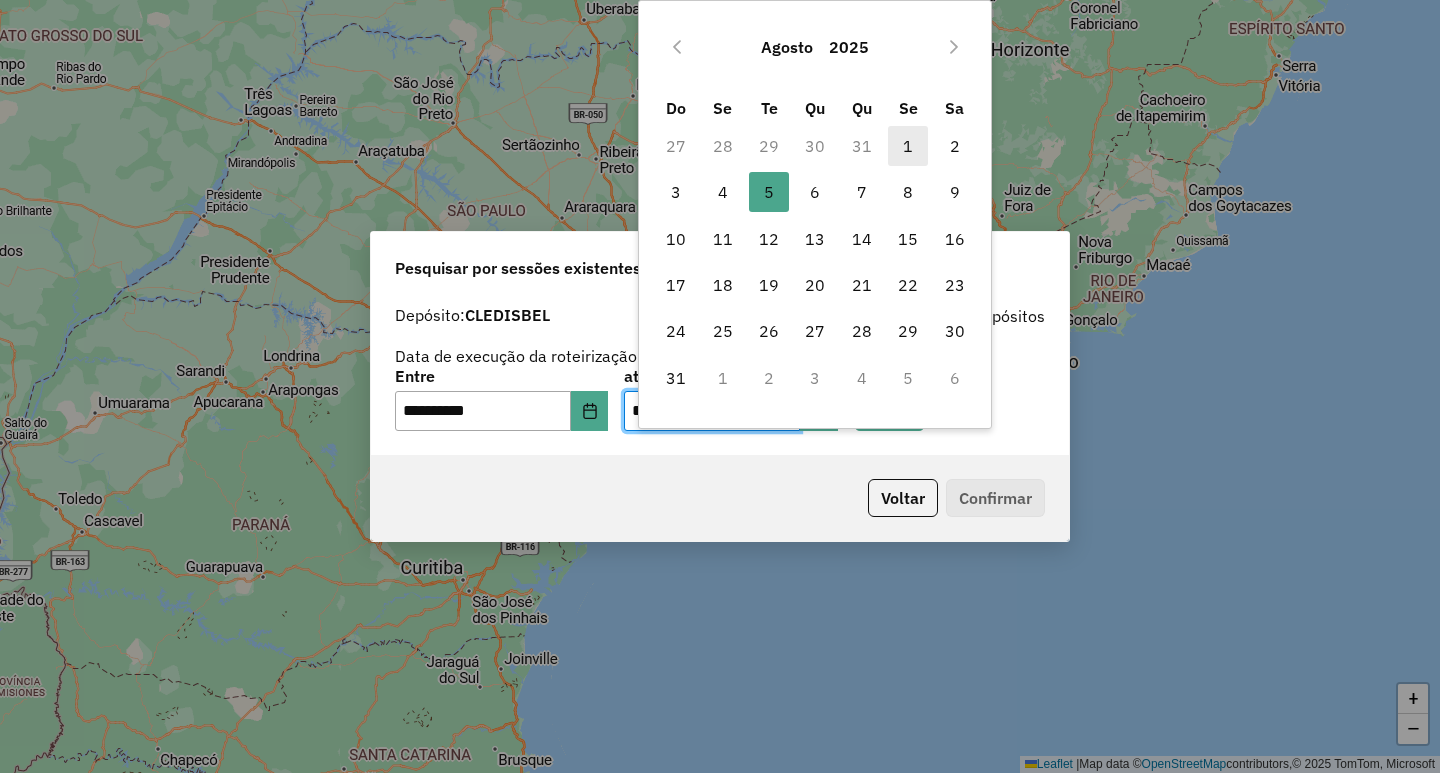 click on "1" at bounding box center (908, 146) 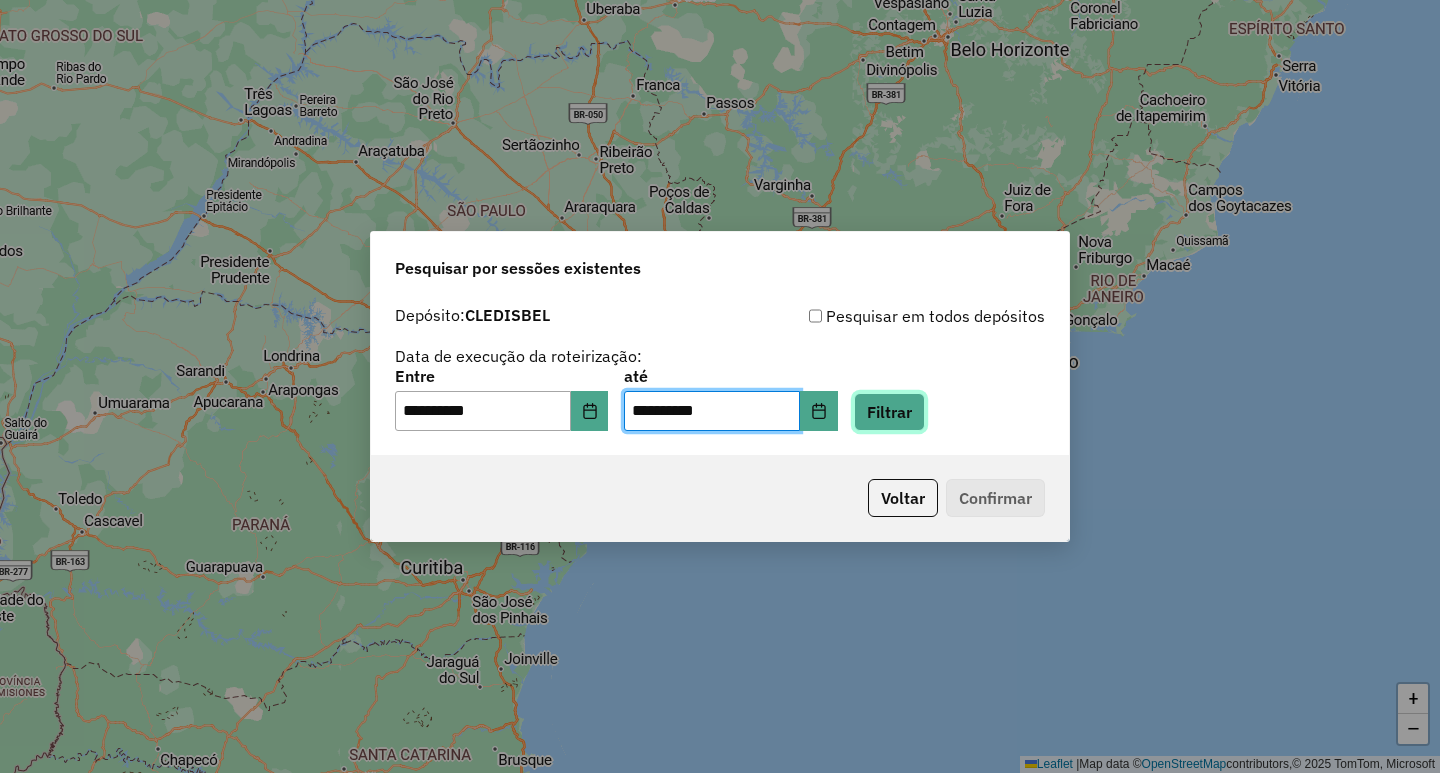 click on "Filtrar" 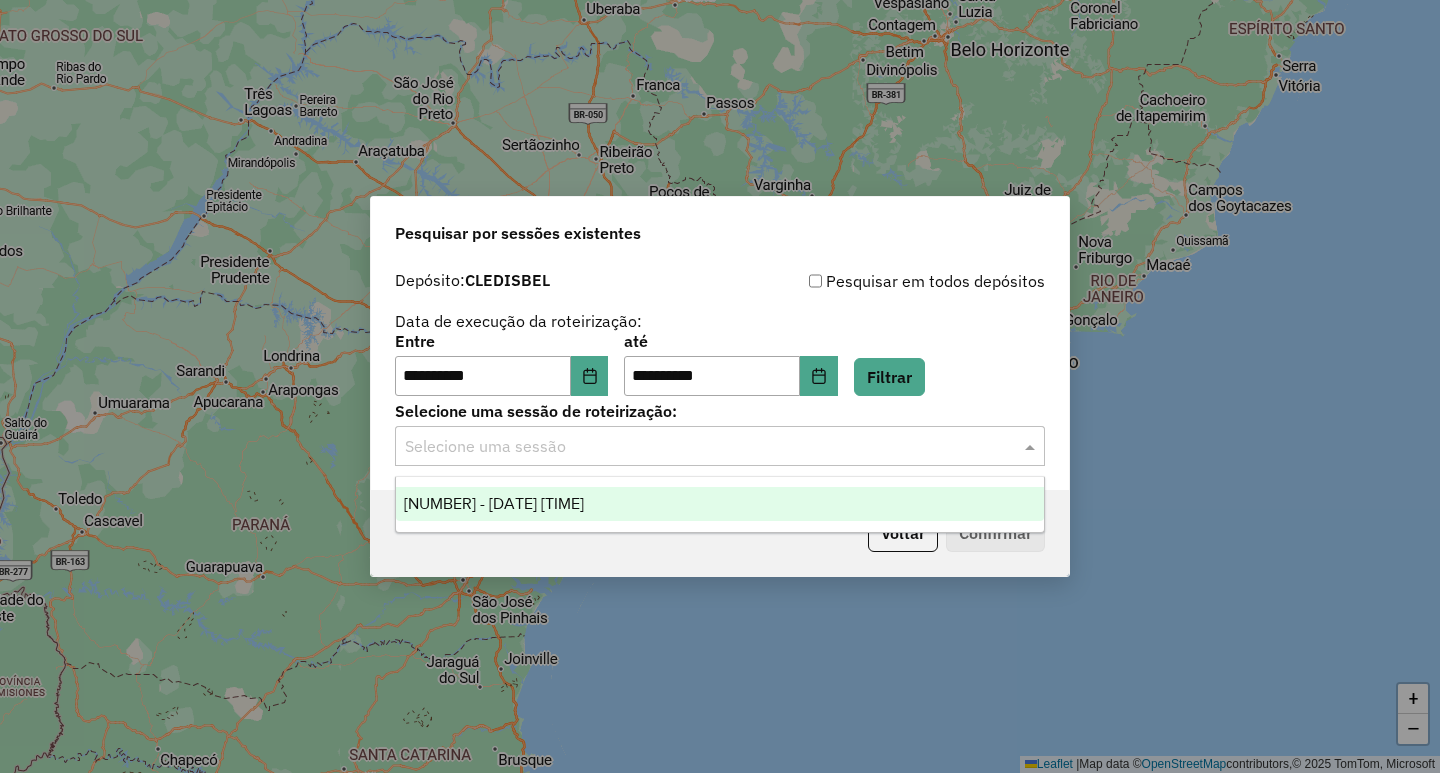 click 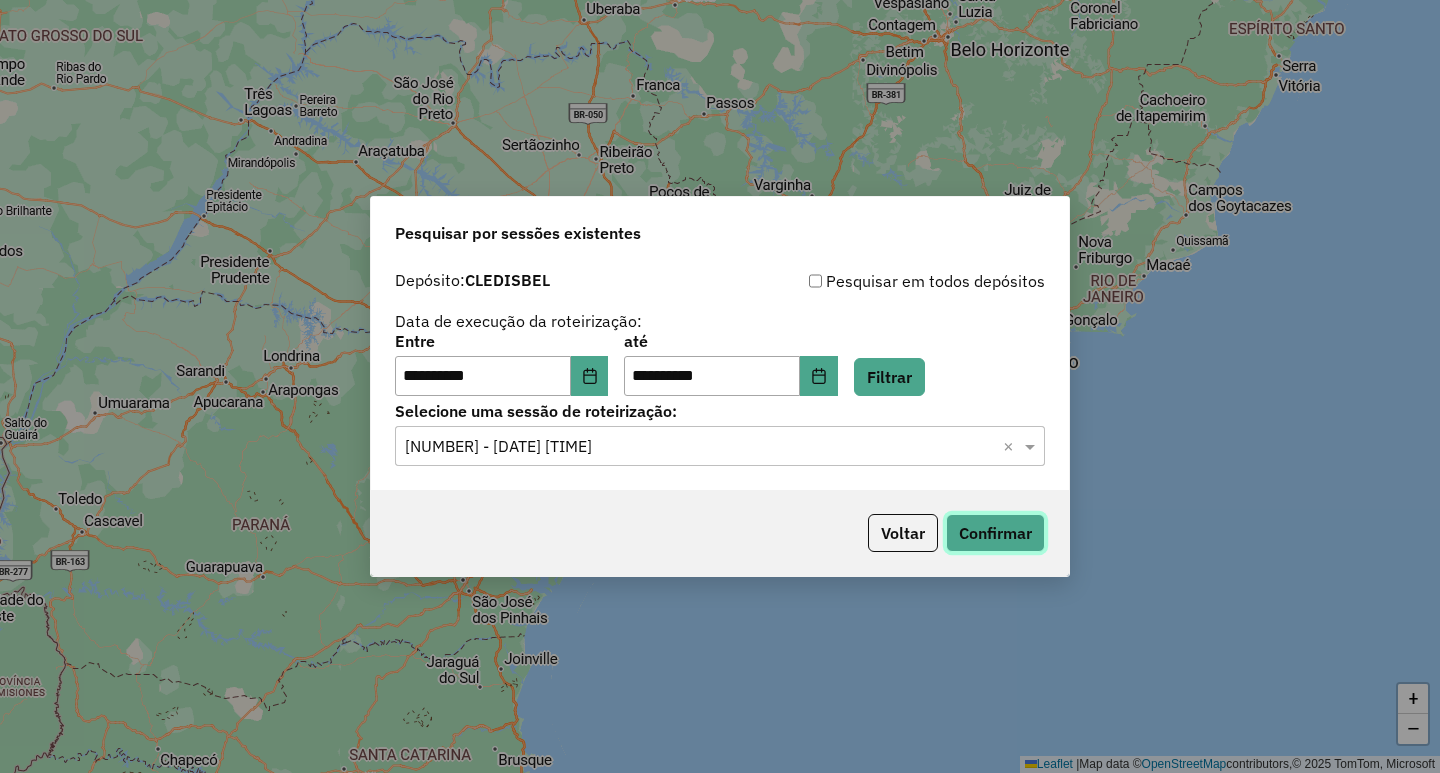 click on "Confirmar" 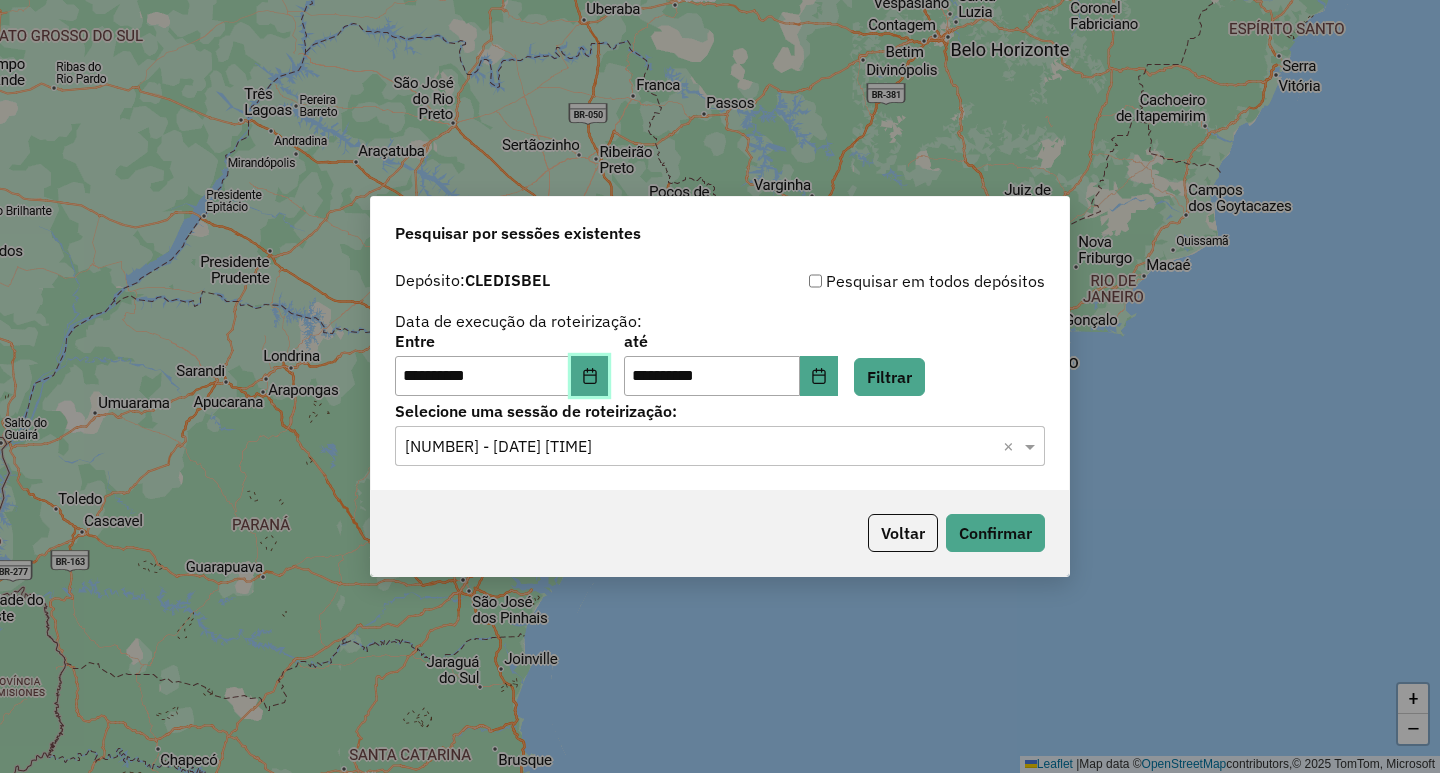click 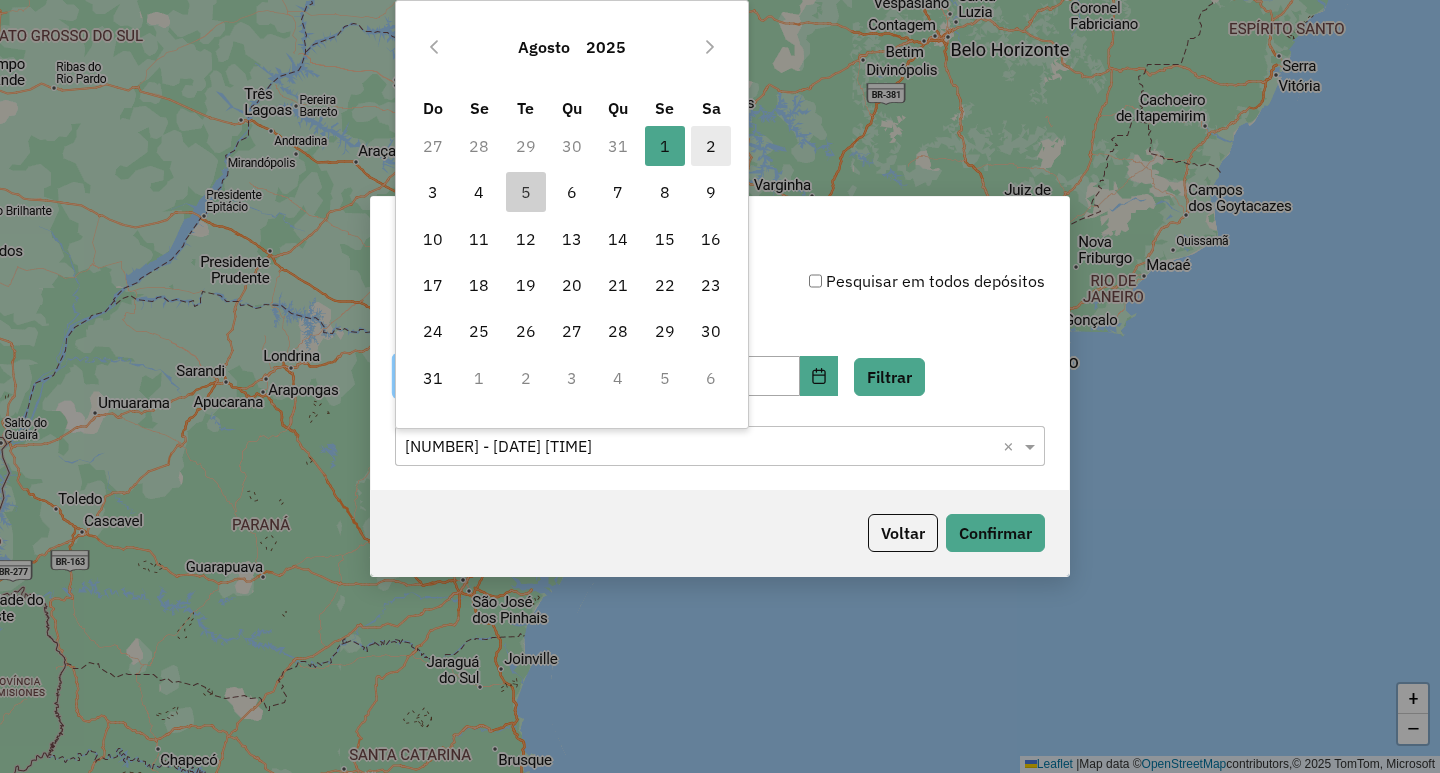click on "2" at bounding box center [711, 146] 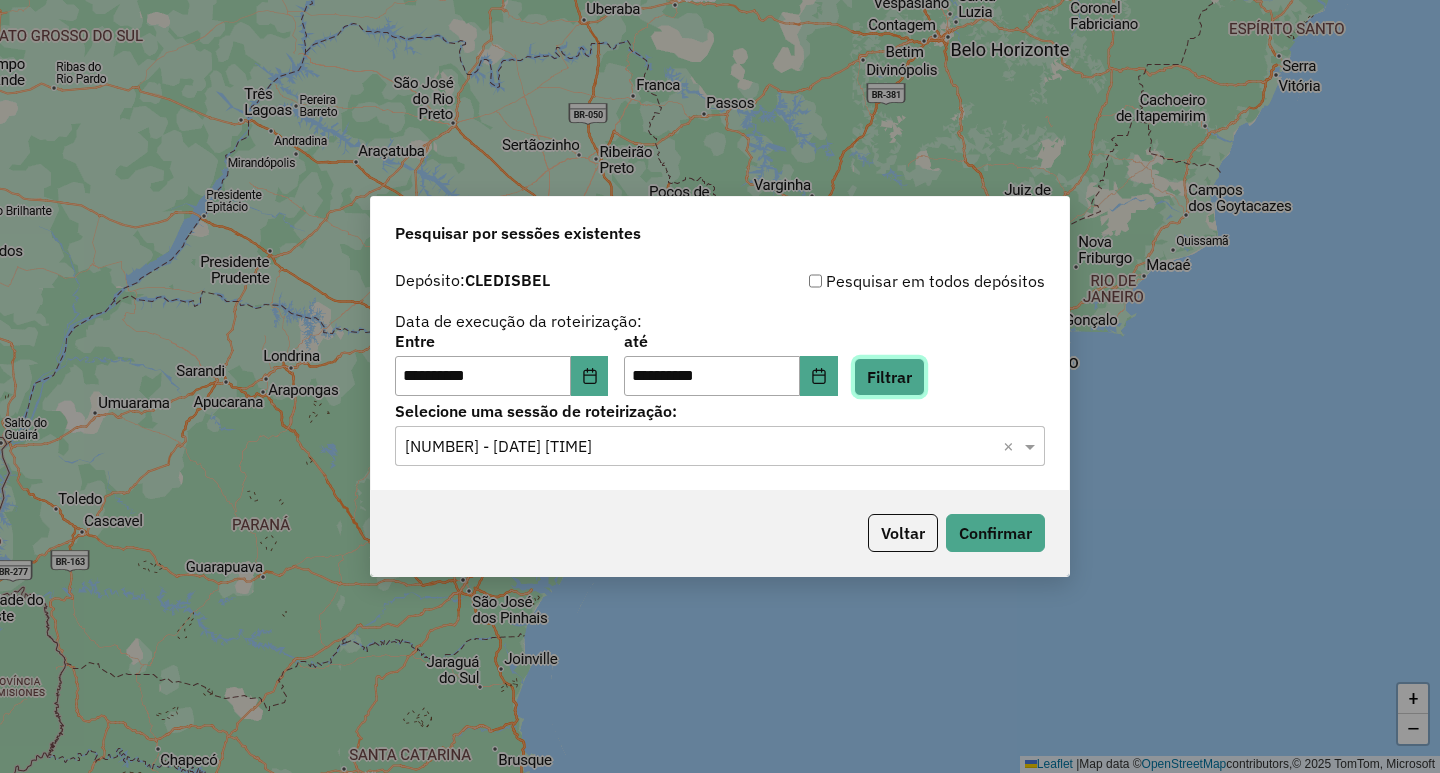 click on "Filtrar" 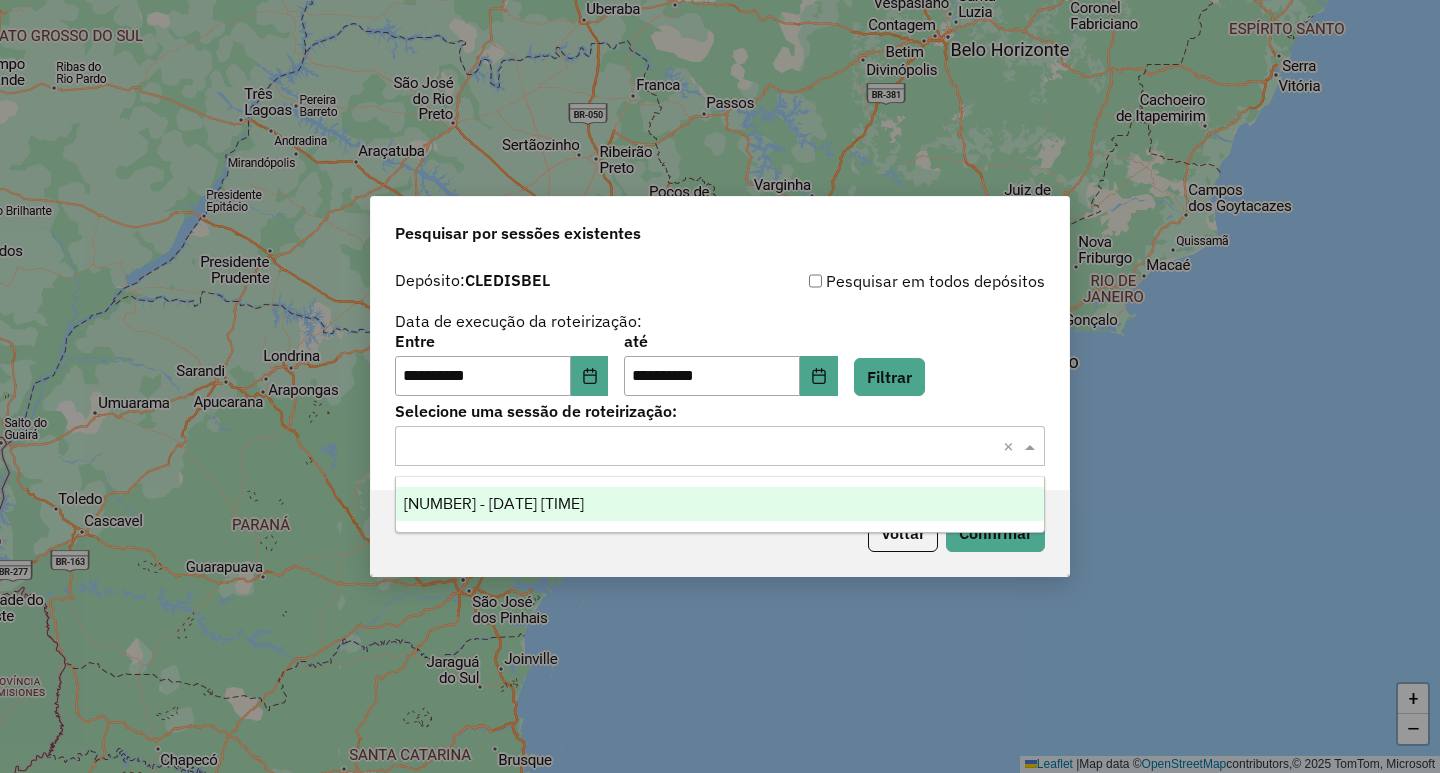 click 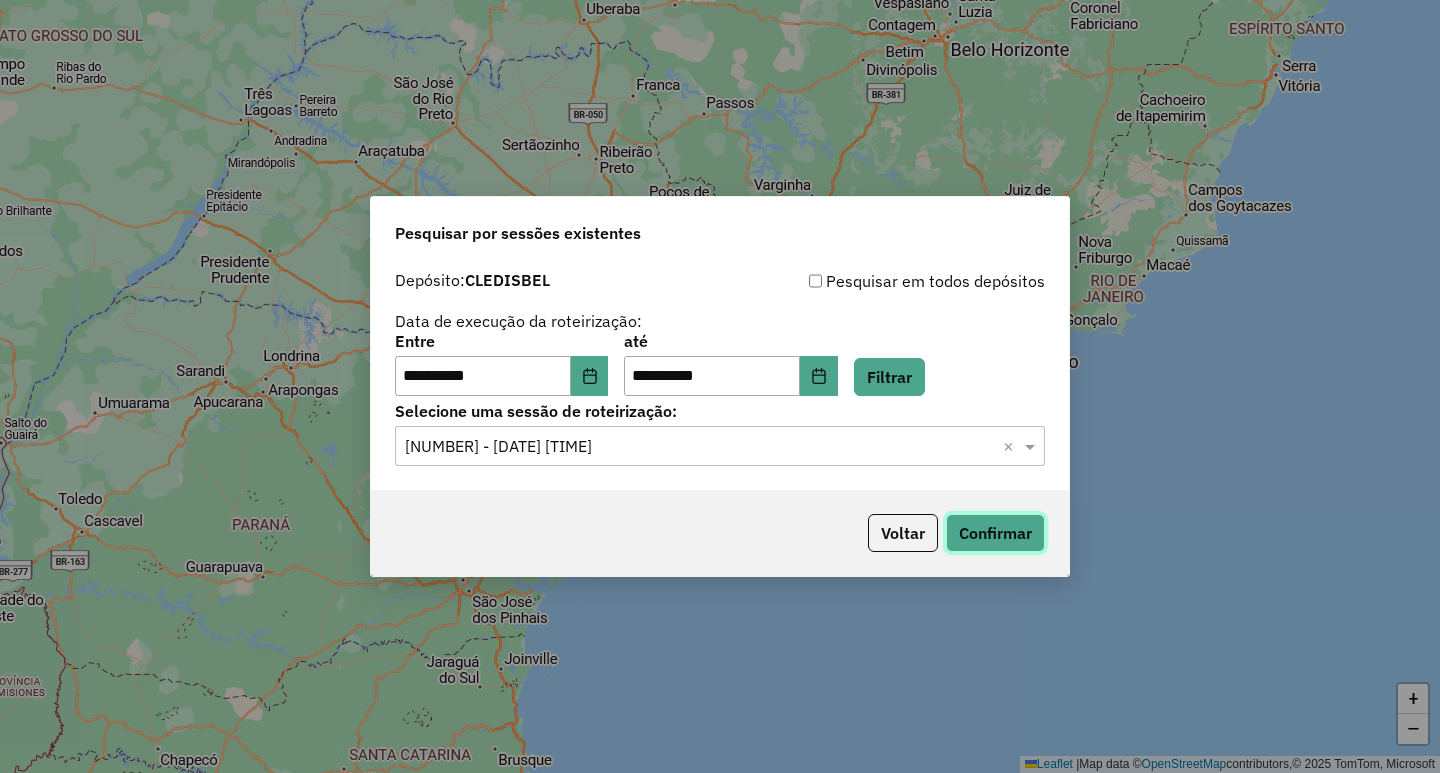 click on "Confirmar" 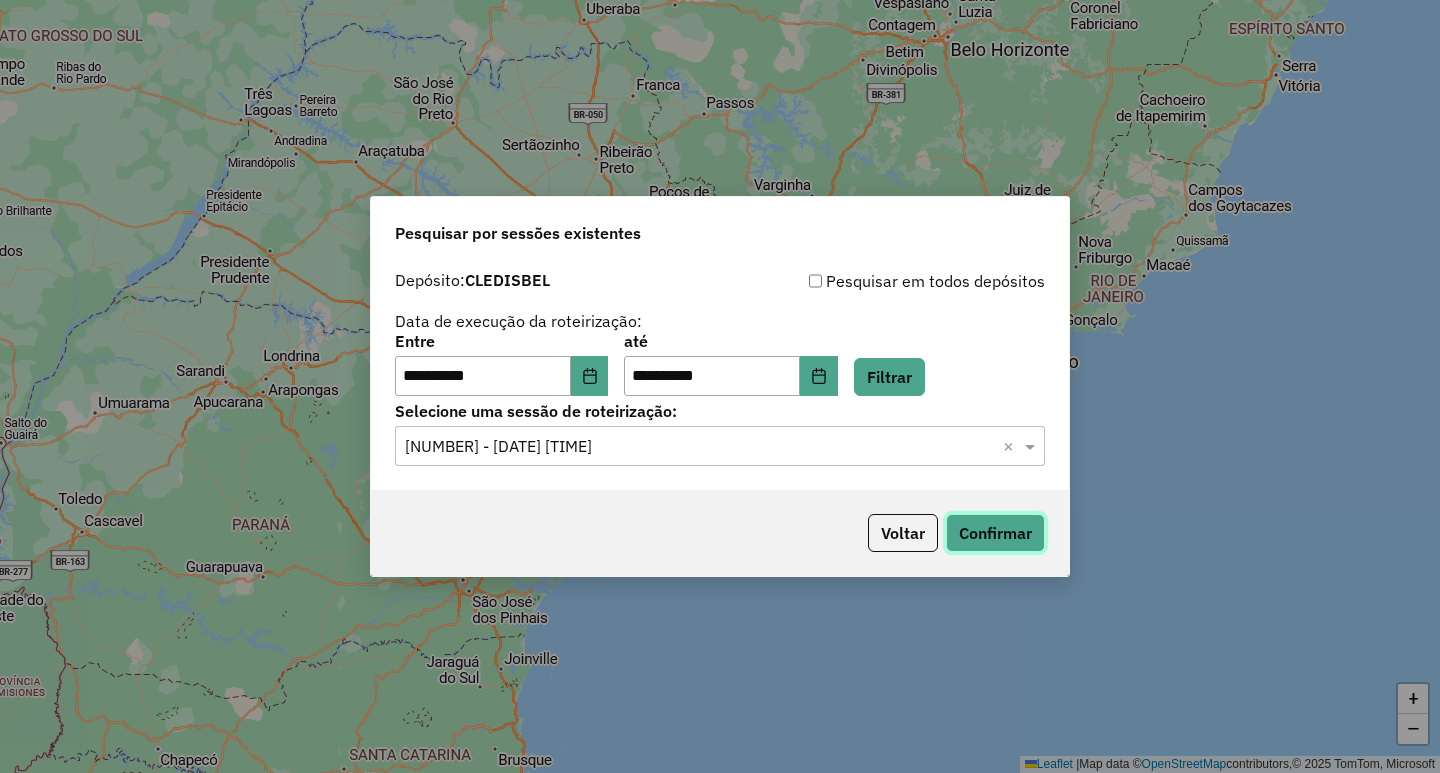 click on "Confirmar" 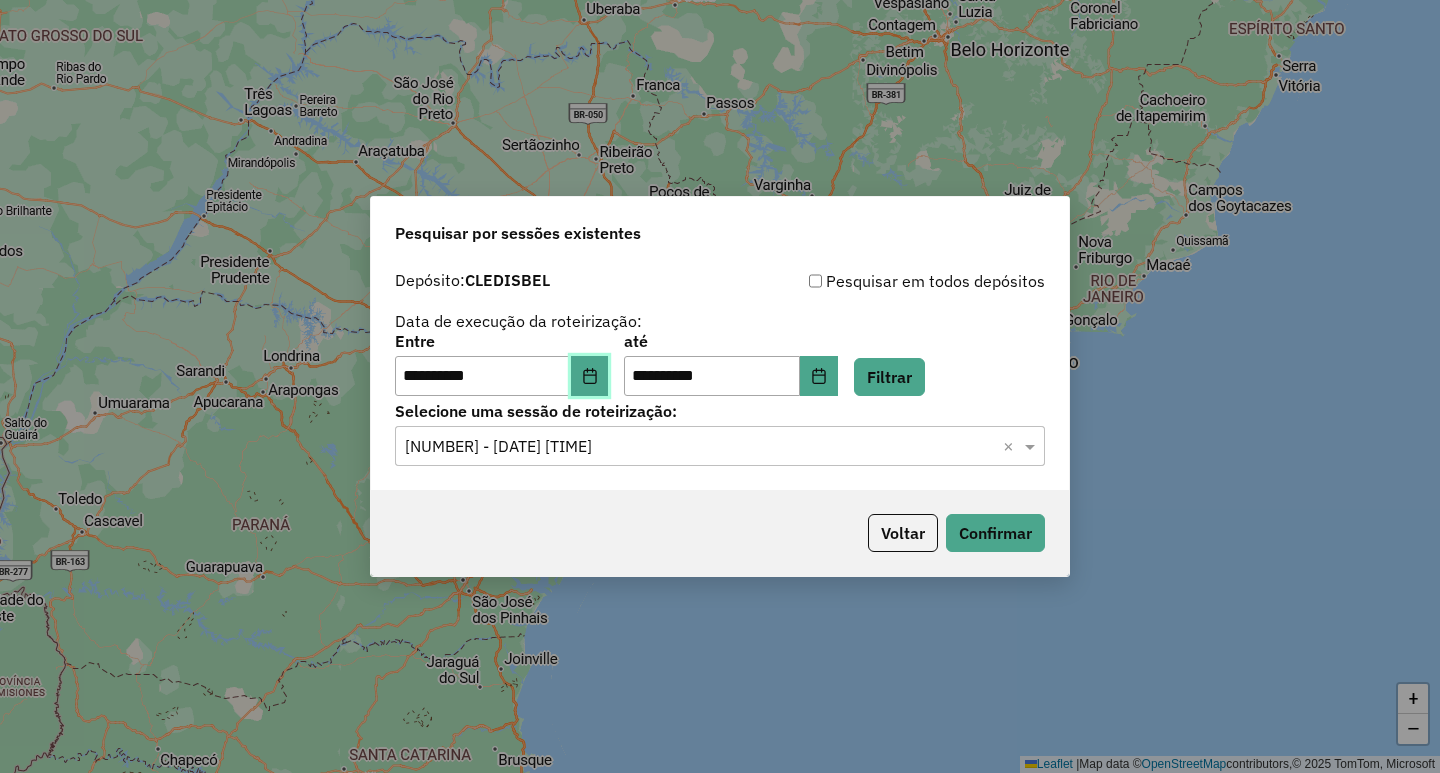 click 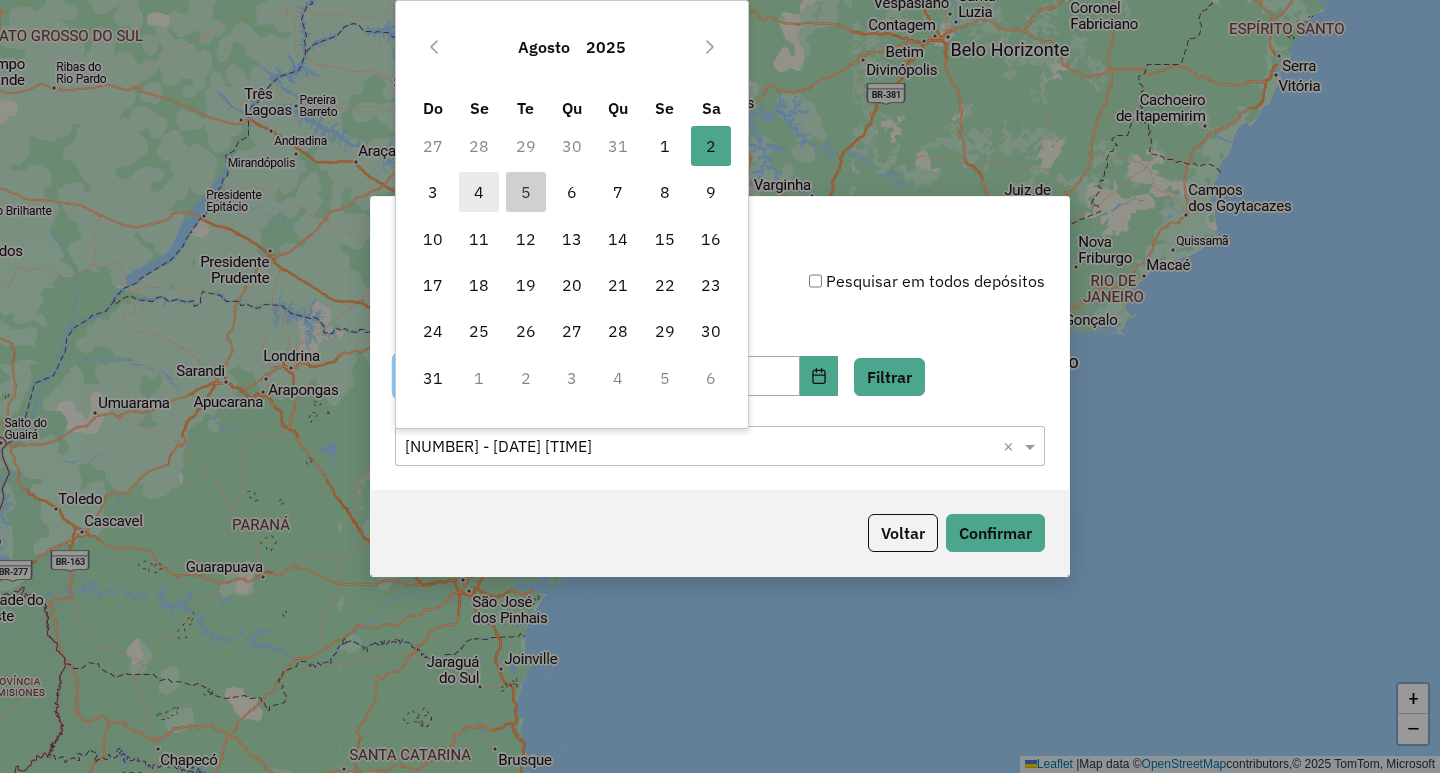 click on "4" at bounding box center (479, 192) 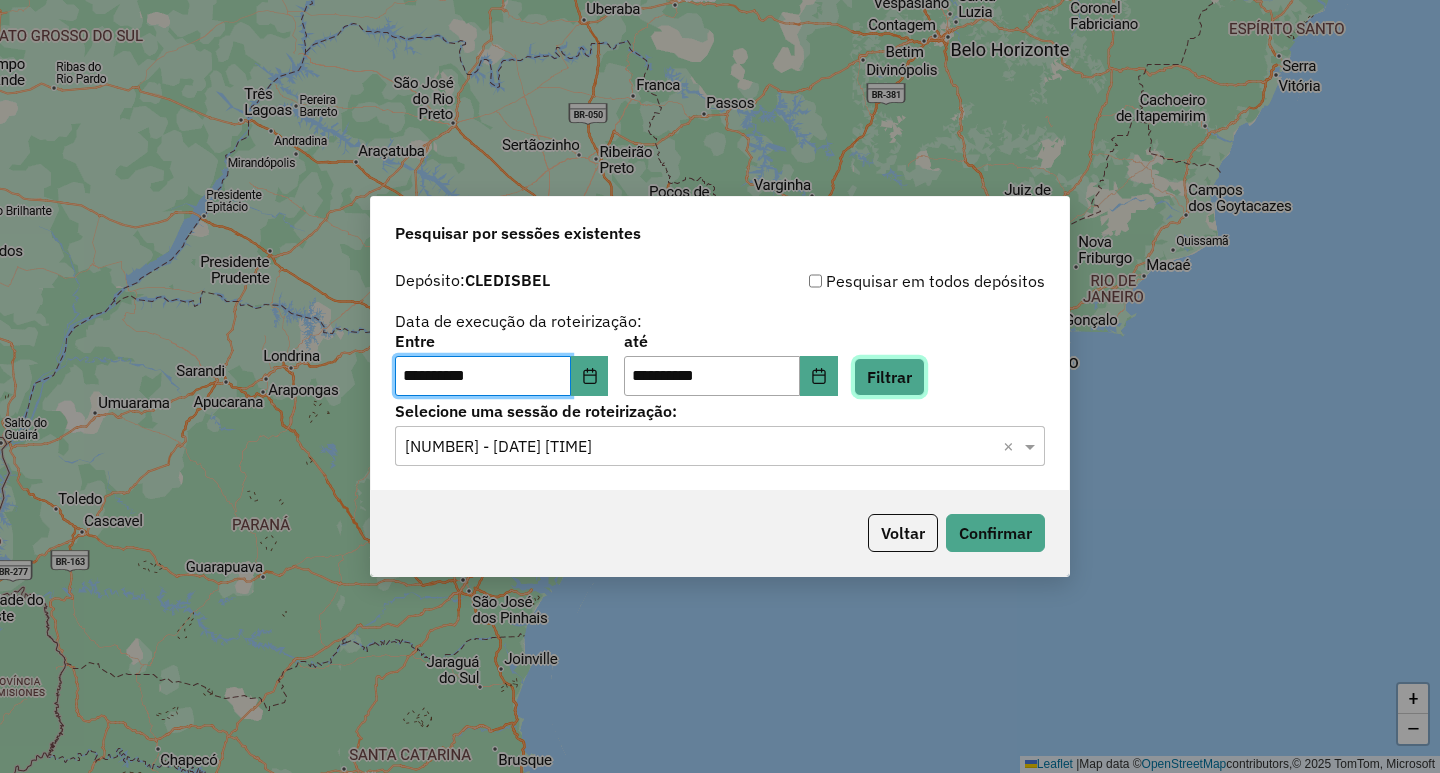 click on "Filtrar" 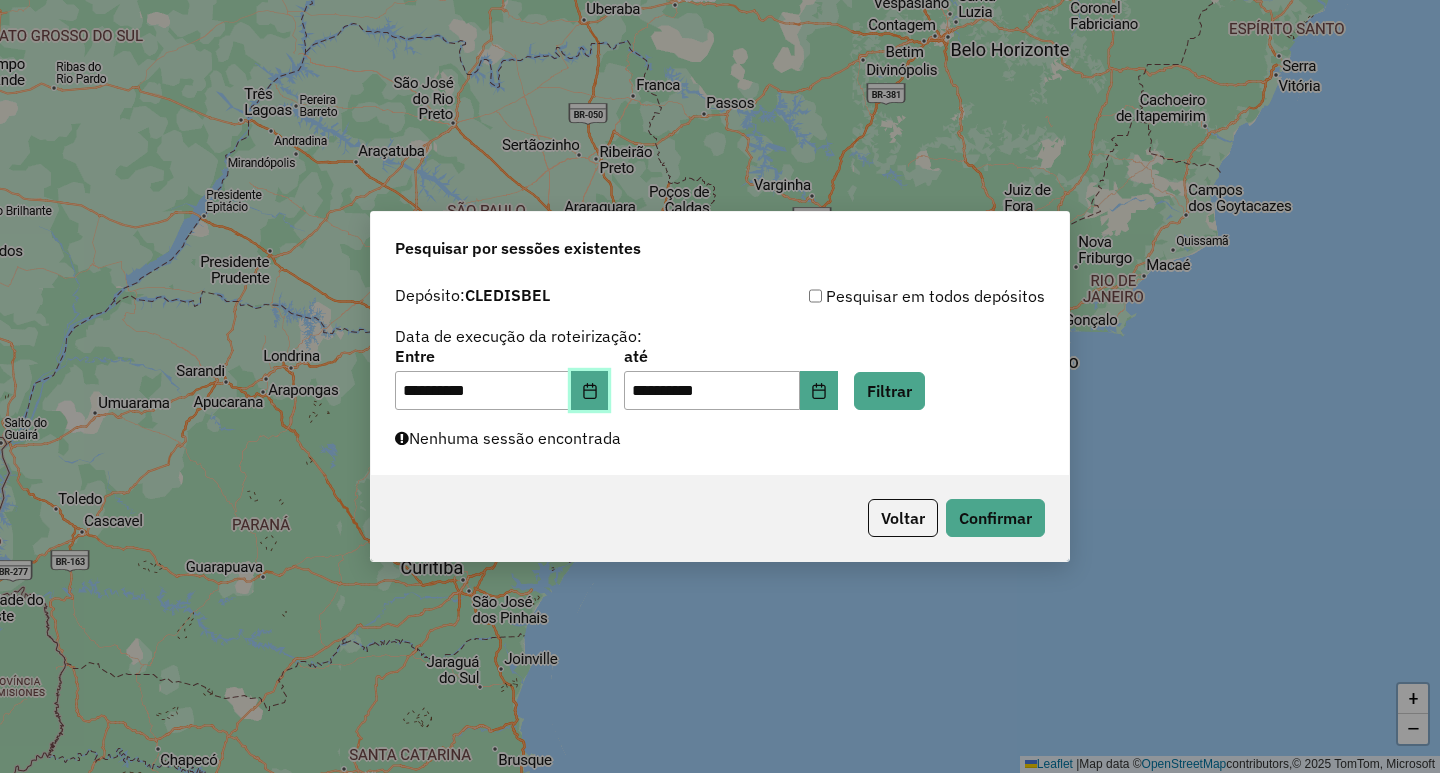click 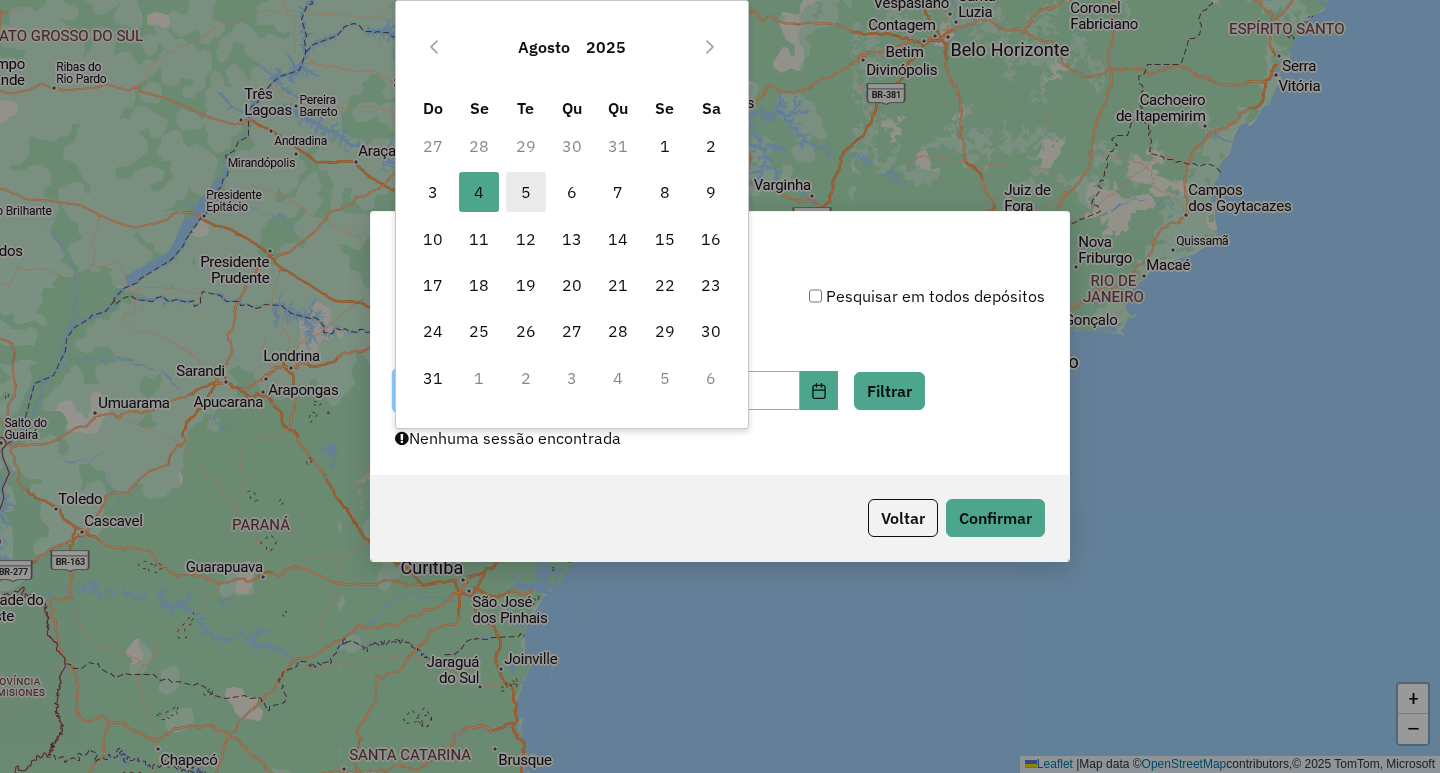 click on "5" at bounding box center [526, 192] 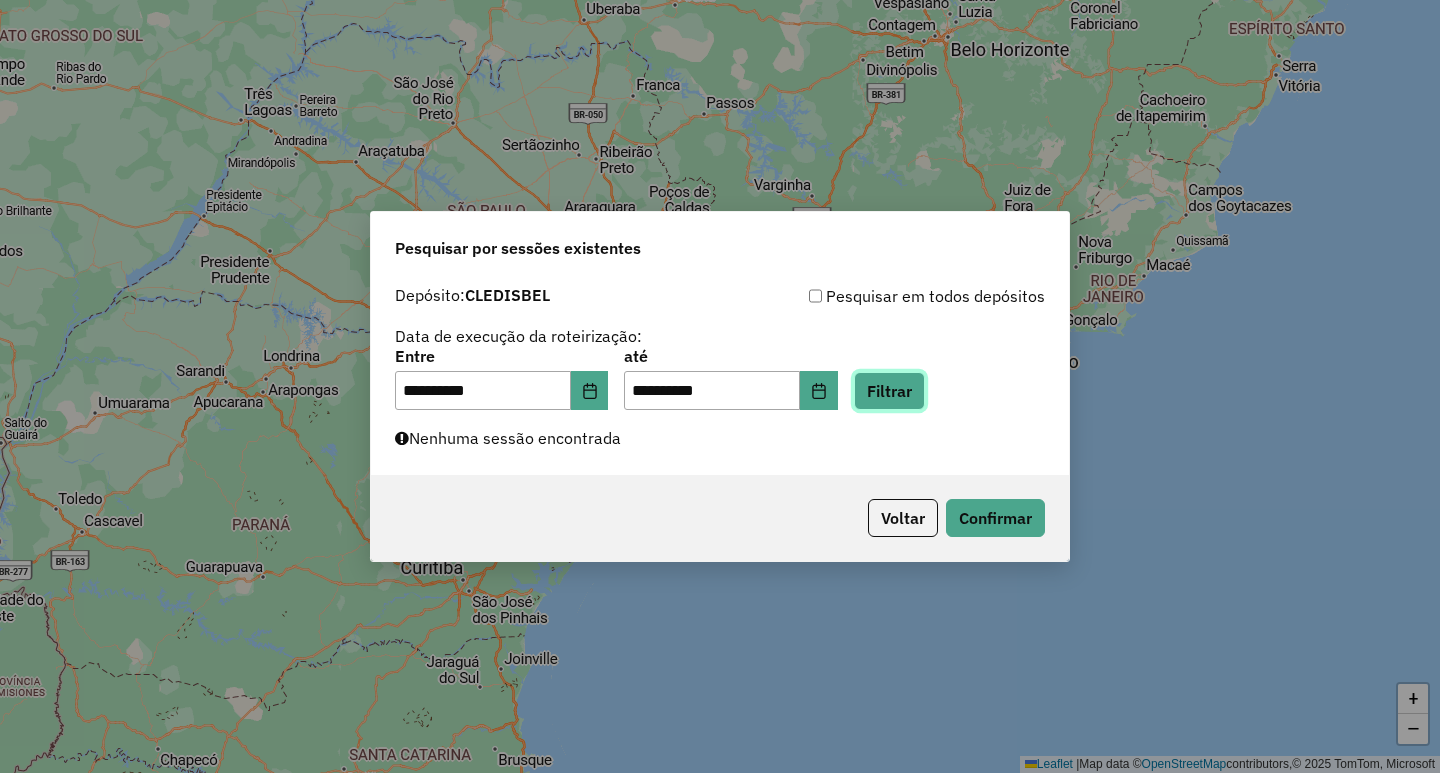 click on "Filtrar" 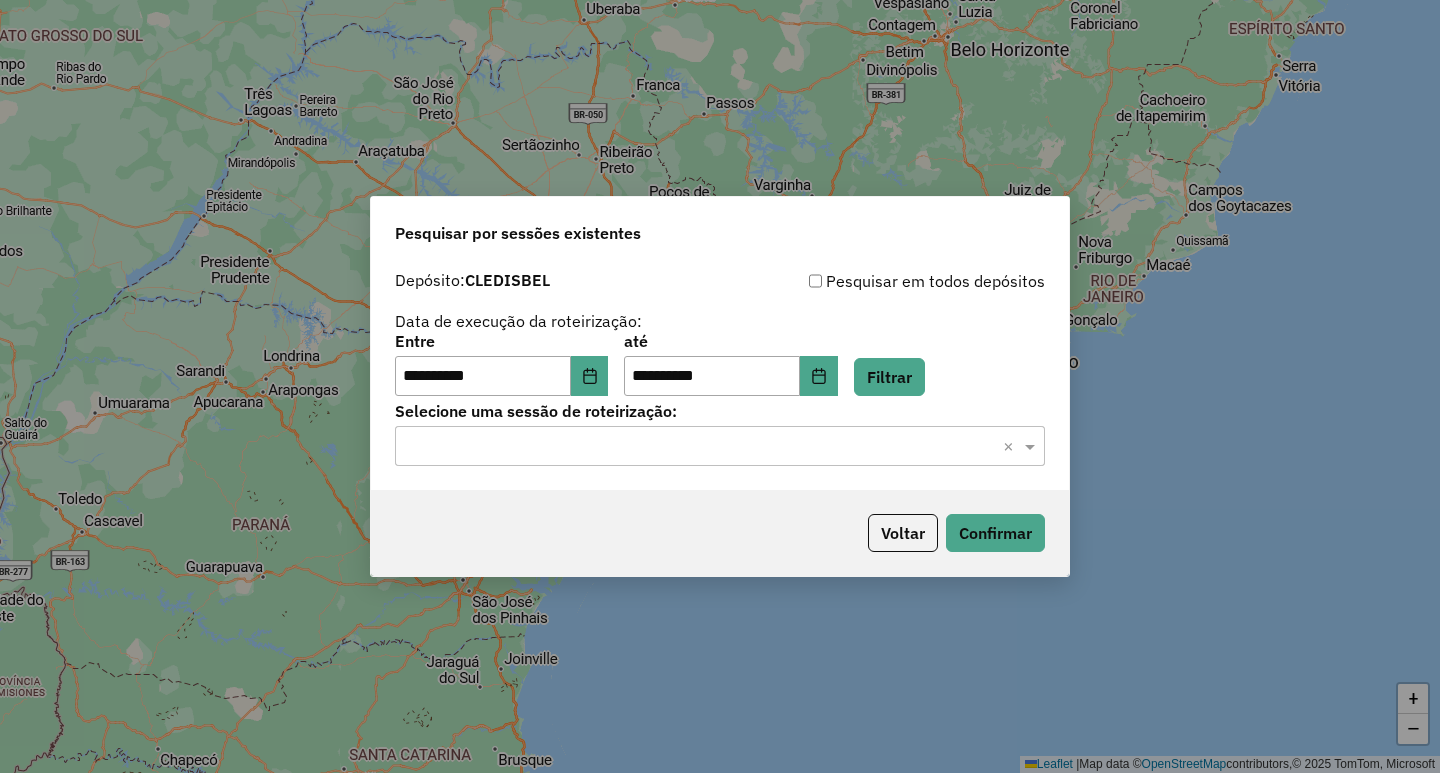 click 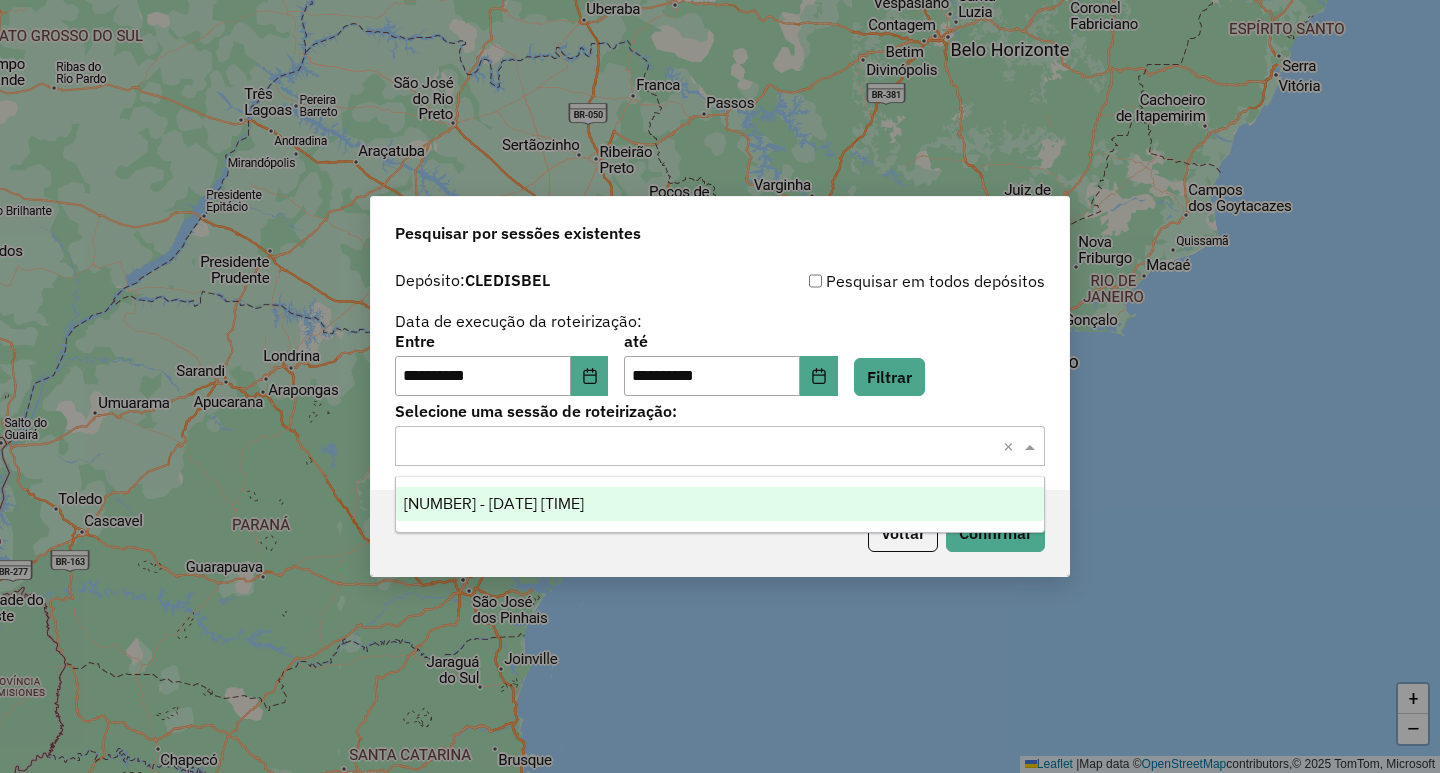 click on "[NUMBER] - [DATE] [TIME]" at bounding box center (494, 503) 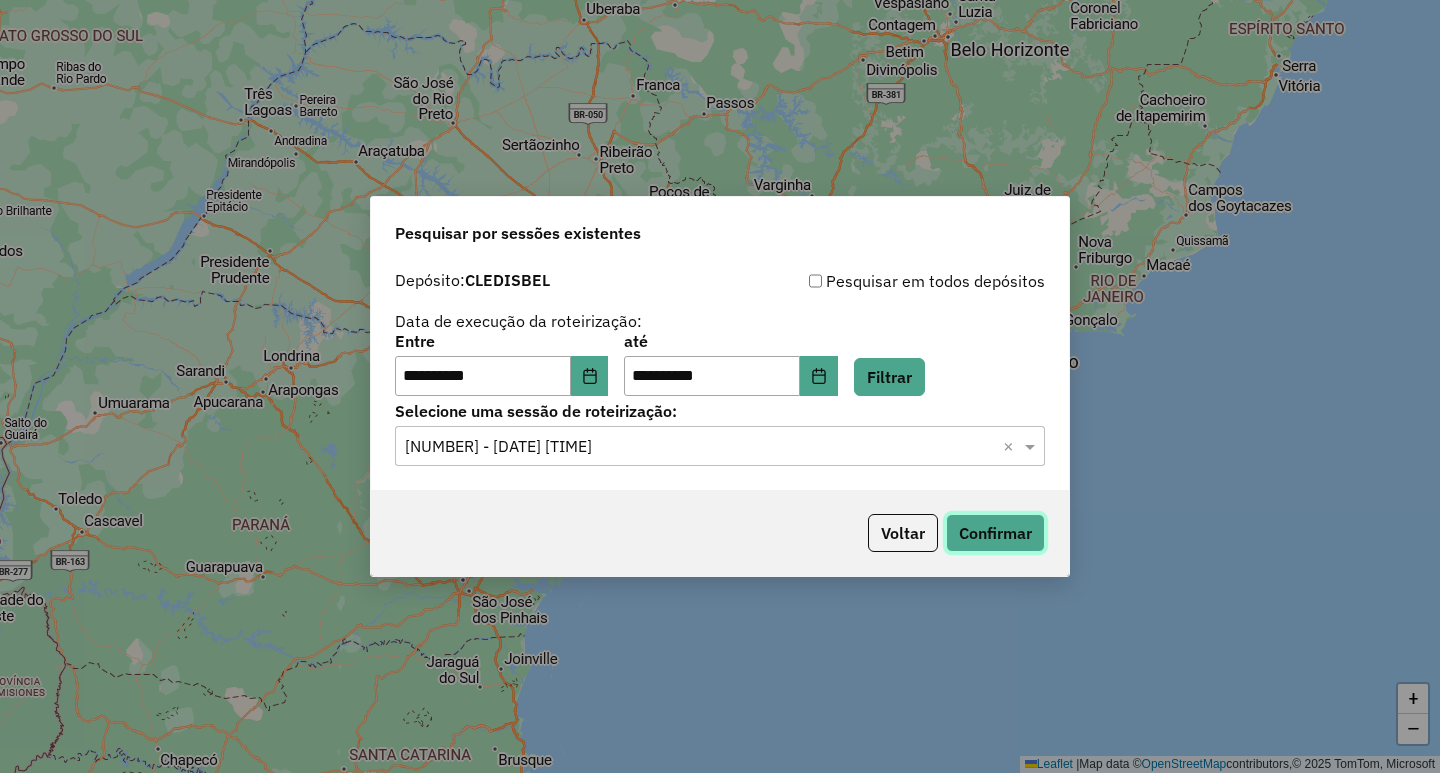 click on "Confirmar" 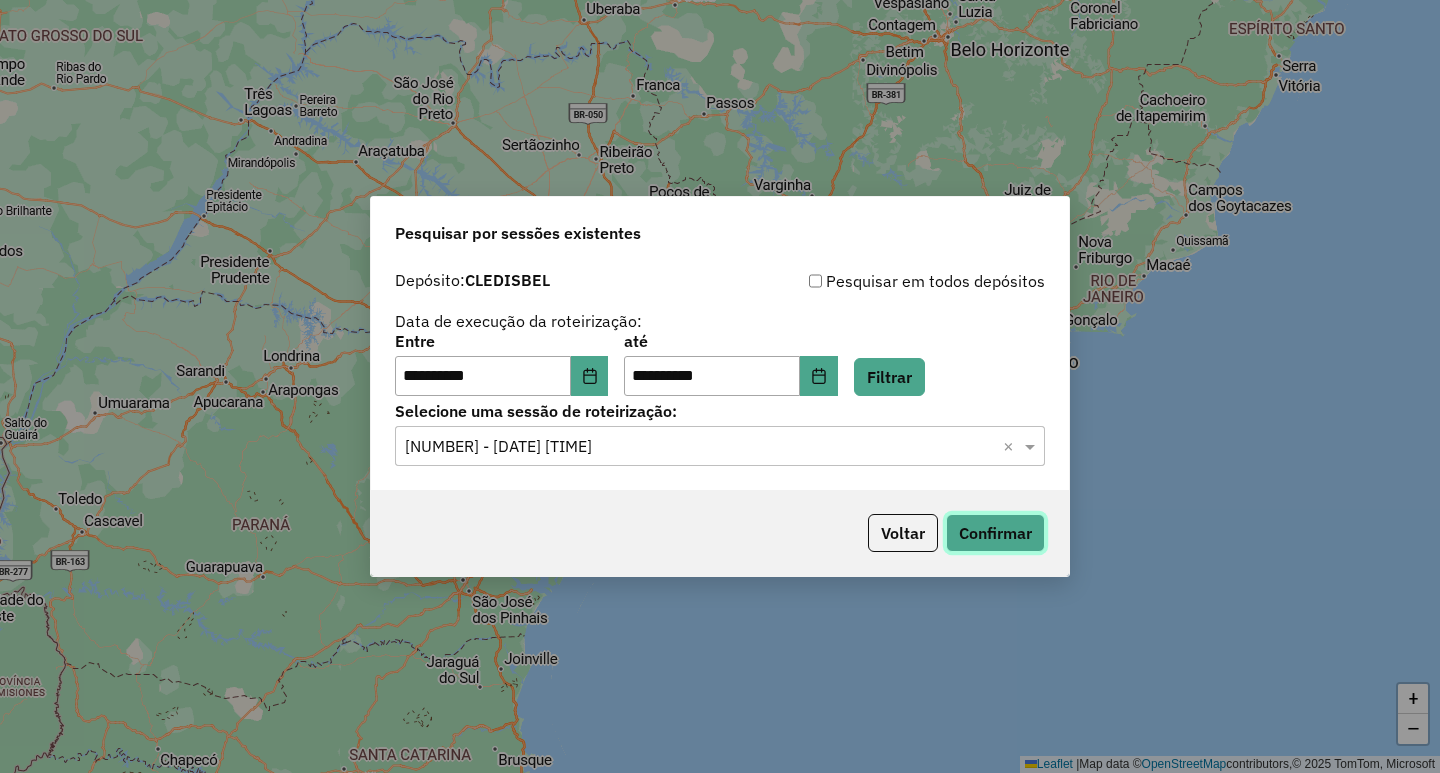 type 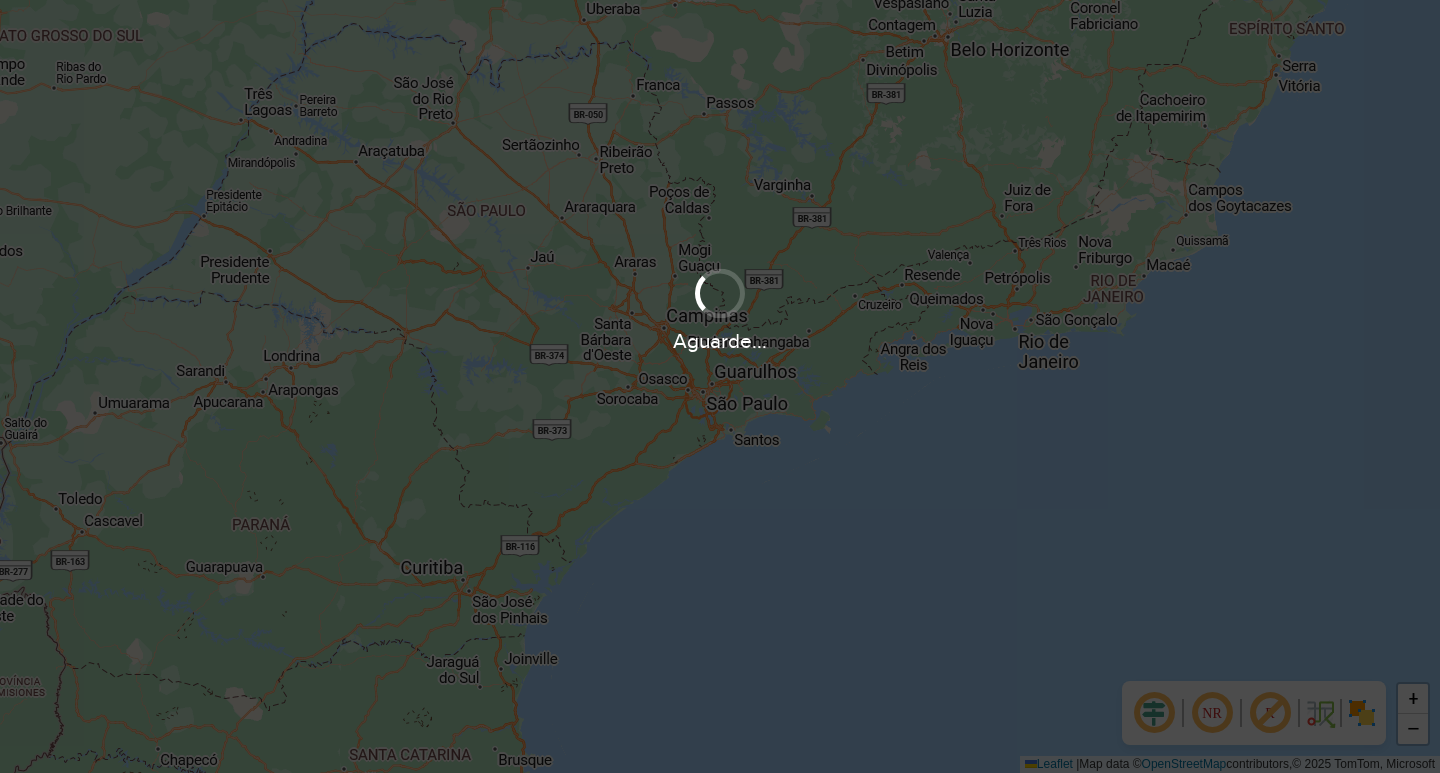 scroll, scrollTop: 0, scrollLeft: 0, axis: both 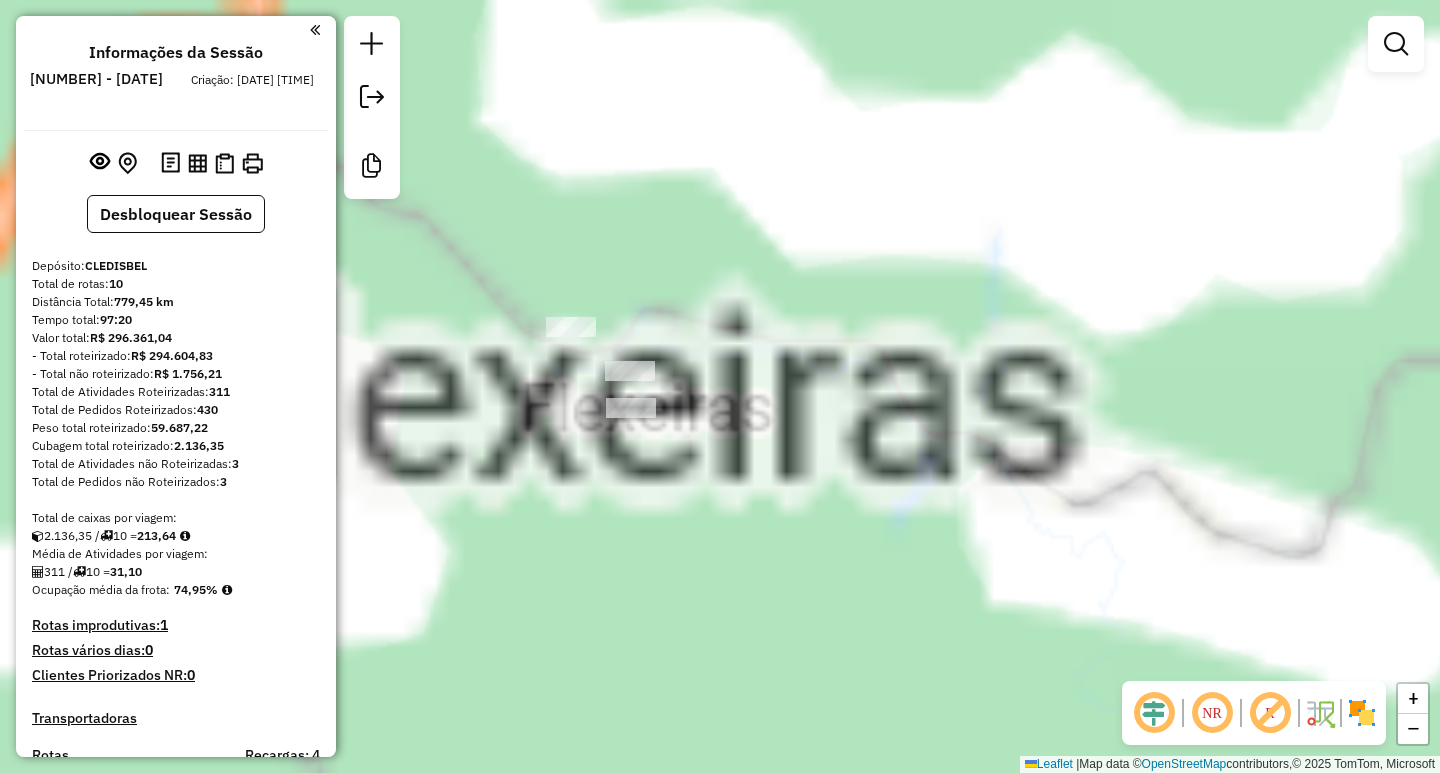 drag, startPoint x: 903, startPoint y: 470, endPoint x: 929, endPoint y: 482, distance: 28.635643 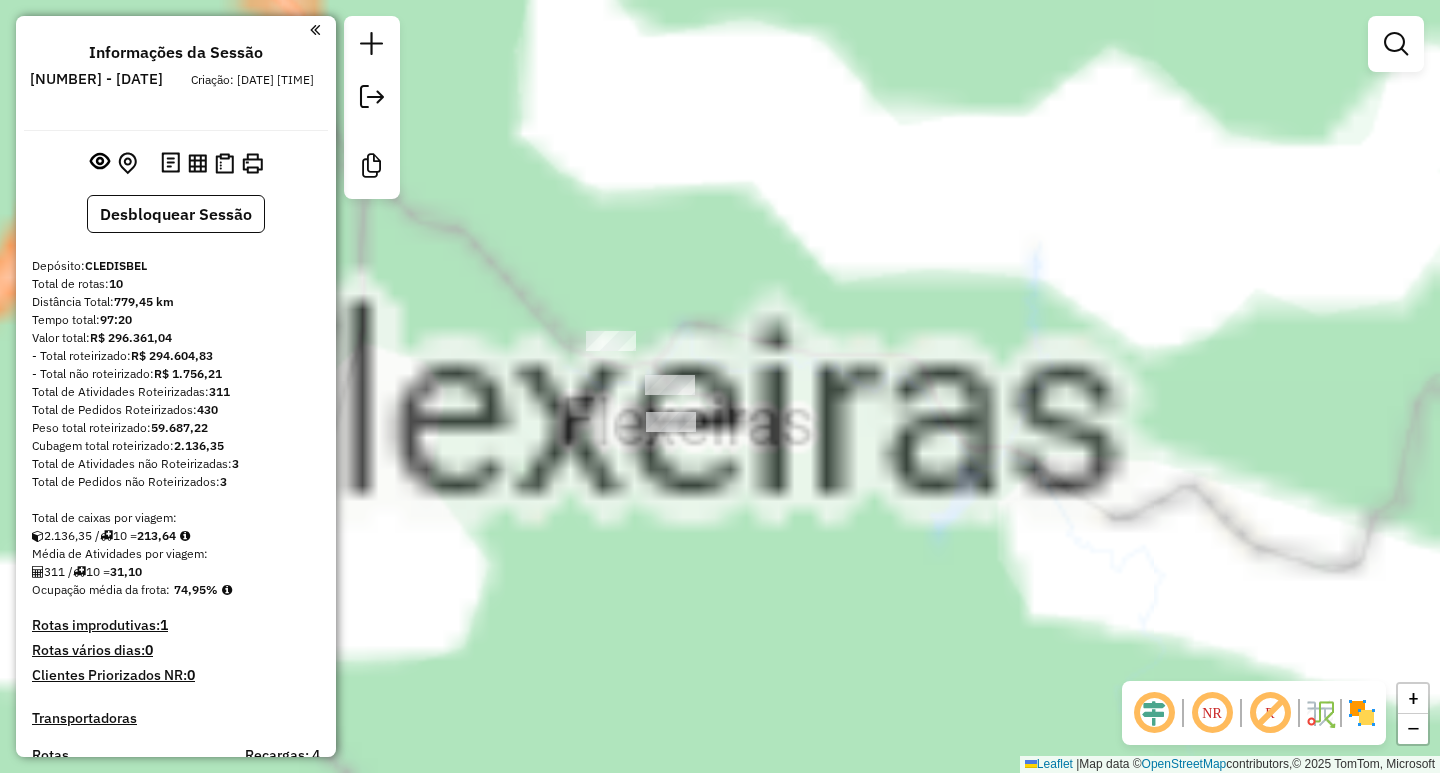 click on "Janela de atendimento Grade de atendimento Capacidade Transportadoras Veículos Cliente Pedidos  Rotas Selecione os dias de semana para filtrar as janelas de atendimento  Seg   Ter   Qua   Qui   Sex   Sáb   Dom  Informe o período da janela de atendimento: De: Até:  Filtrar exatamente a janela do cliente  Considerar janela de atendimento padrão  Selecione os dias de semana para filtrar as grades de atendimento  Seg   Ter   Qua   Qui   Sex   Sáb   Dom   Considerar clientes sem dia de atendimento cadastrado  Clientes fora do dia de atendimento selecionado Filtrar as atividades entre os valores definidos abaixo:  Peso mínimo:   Peso máximo:   Cubagem mínima:   Cubagem máxima:   De:   Até:  Filtrar as atividades entre o tempo de atendimento definido abaixo:  De:   Até:   Considerar capacidade total dos clientes não roteirizados Transportadora: Selecione um ou mais itens Tipo de veículo: Selecione um ou mais itens Veículo: Selecione um ou mais itens Motorista: Selecione um ou mais itens Nome: Rótulo:" 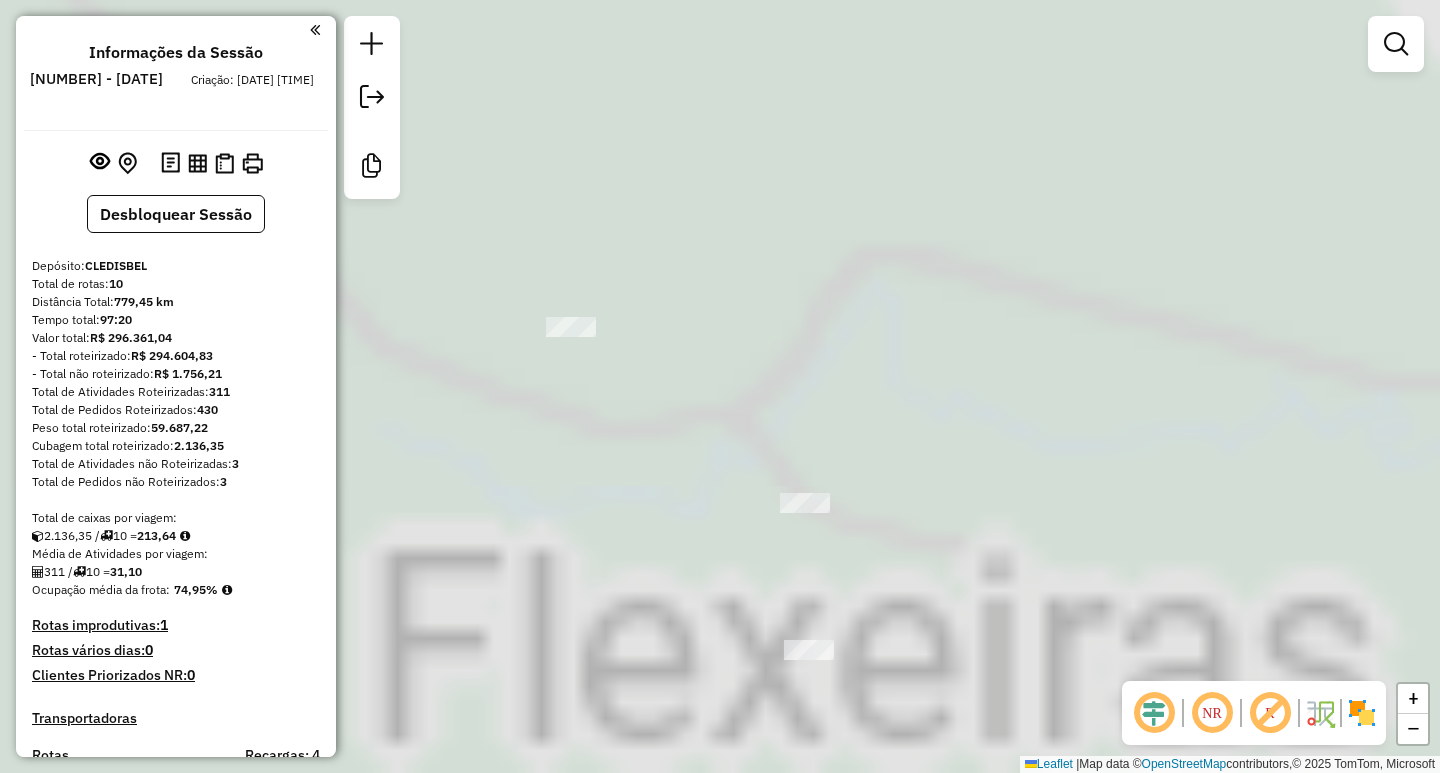 drag, startPoint x: 763, startPoint y: 453, endPoint x: 829, endPoint y: 380, distance: 98.4124 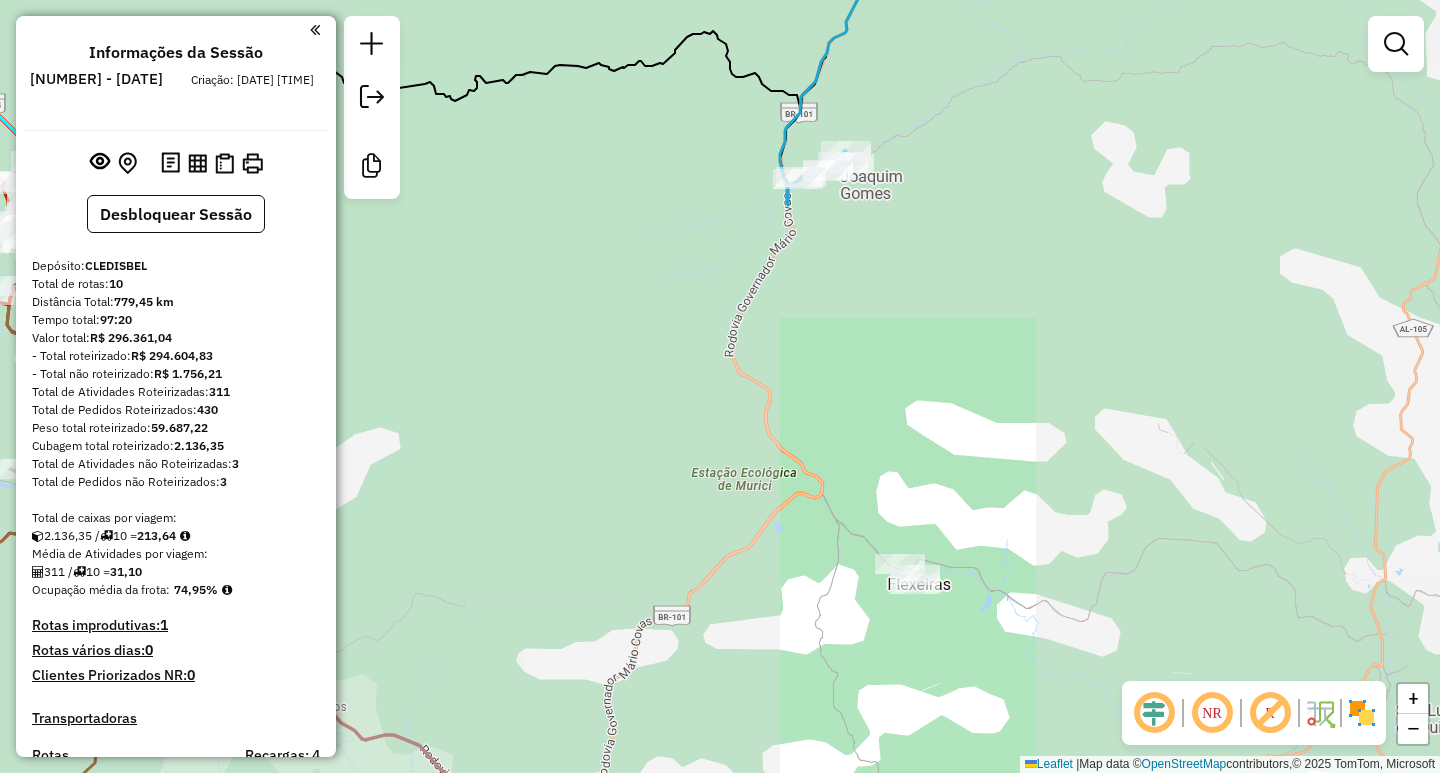 drag, startPoint x: 762, startPoint y: 545, endPoint x: 901, endPoint y: 505, distance: 144.64093 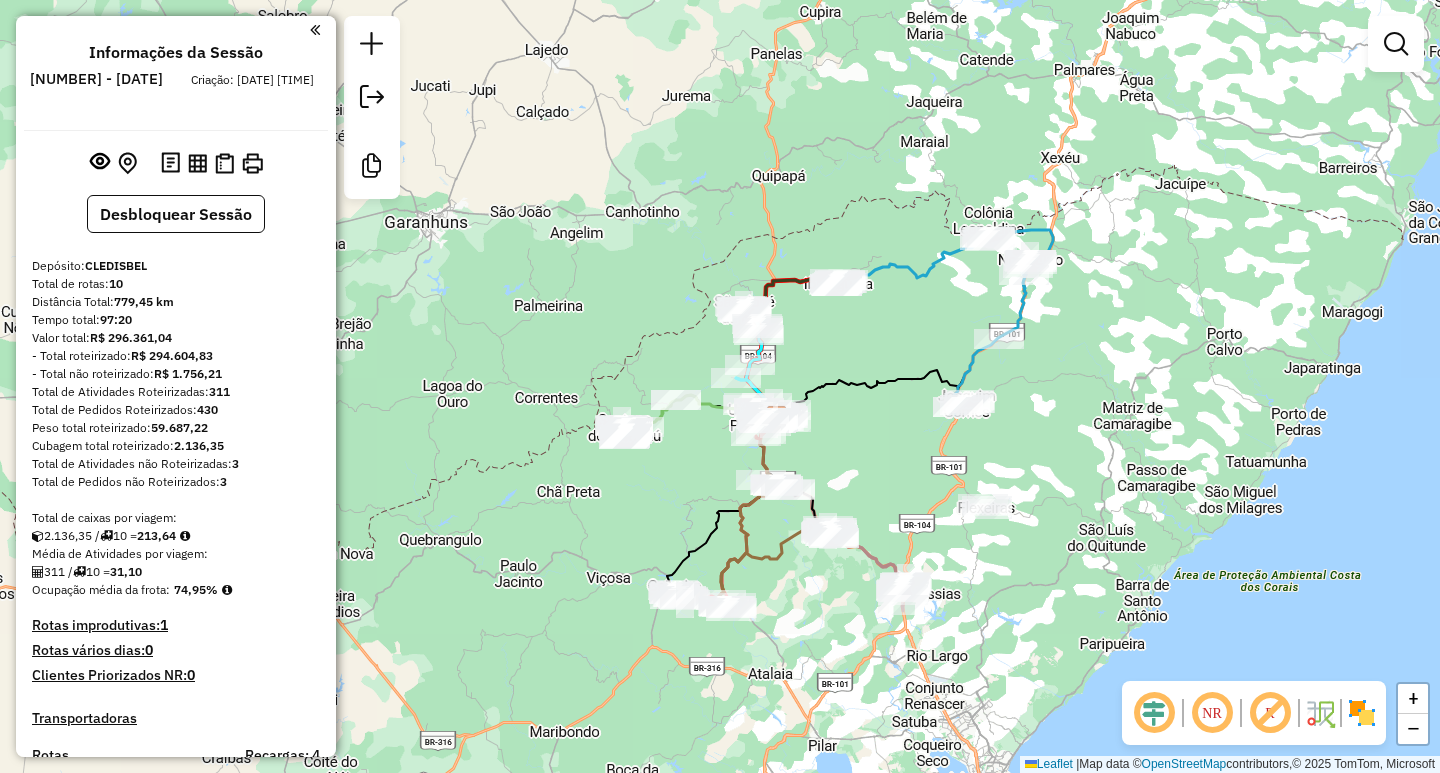 drag, startPoint x: 819, startPoint y: 471, endPoint x: 867, endPoint y: 465, distance: 48.373547 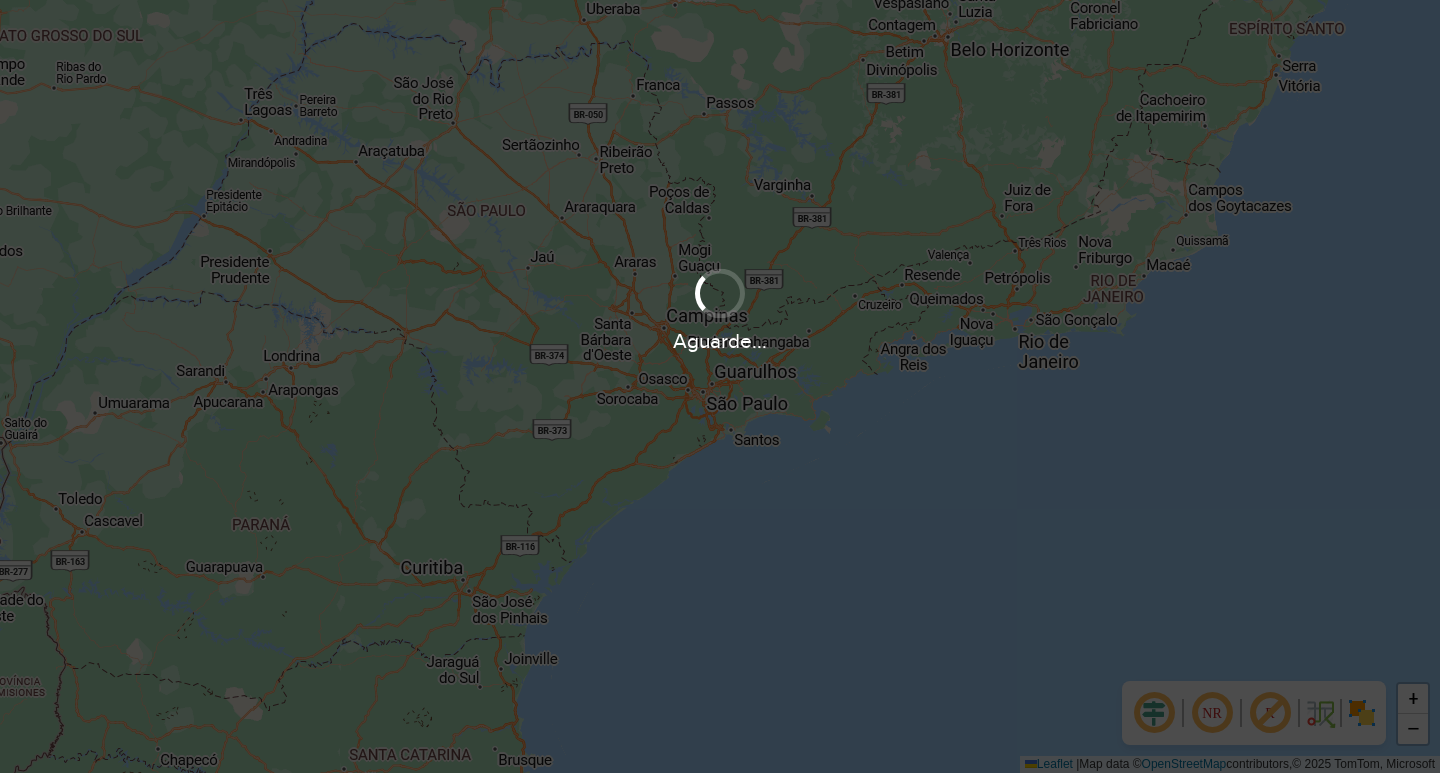 scroll, scrollTop: 0, scrollLeft: 0, axis: both 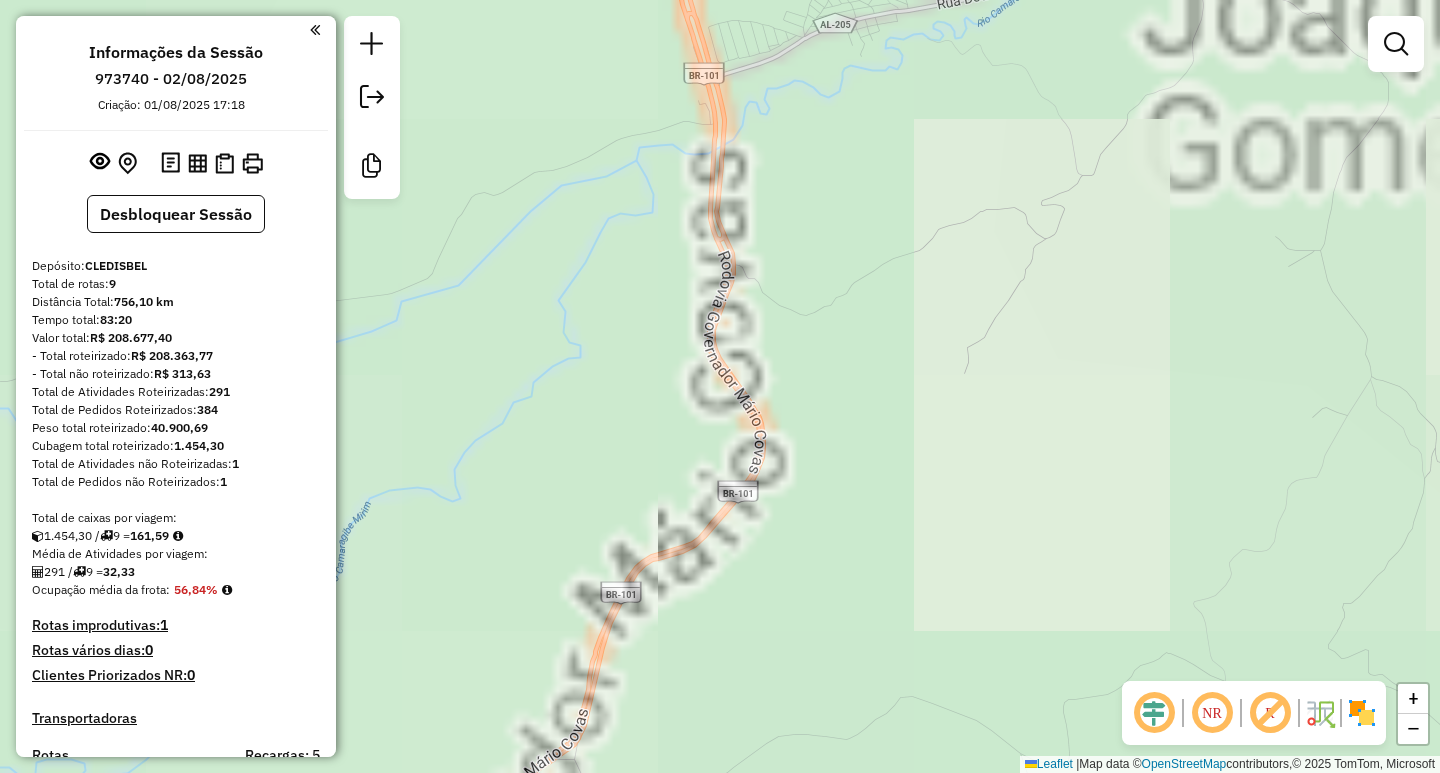 drag, startPoint x: 866, startPoint y: 217, endPoint x: 865, endPoint y: 406, distance: 189.00264 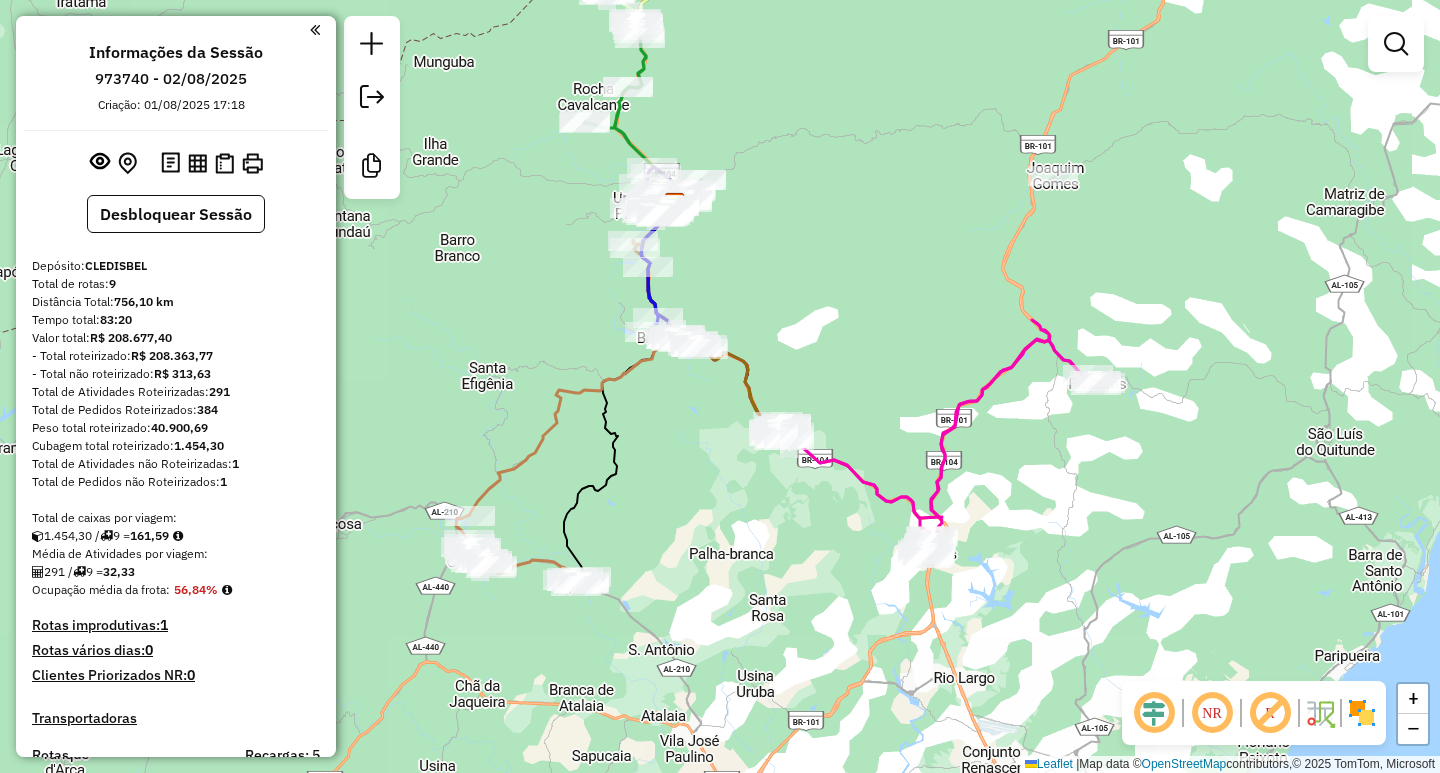 drag, startPoint x: 957, startPoint y: 239, endPoint x: 1063, endPoint y: 265, distance: 109.14211 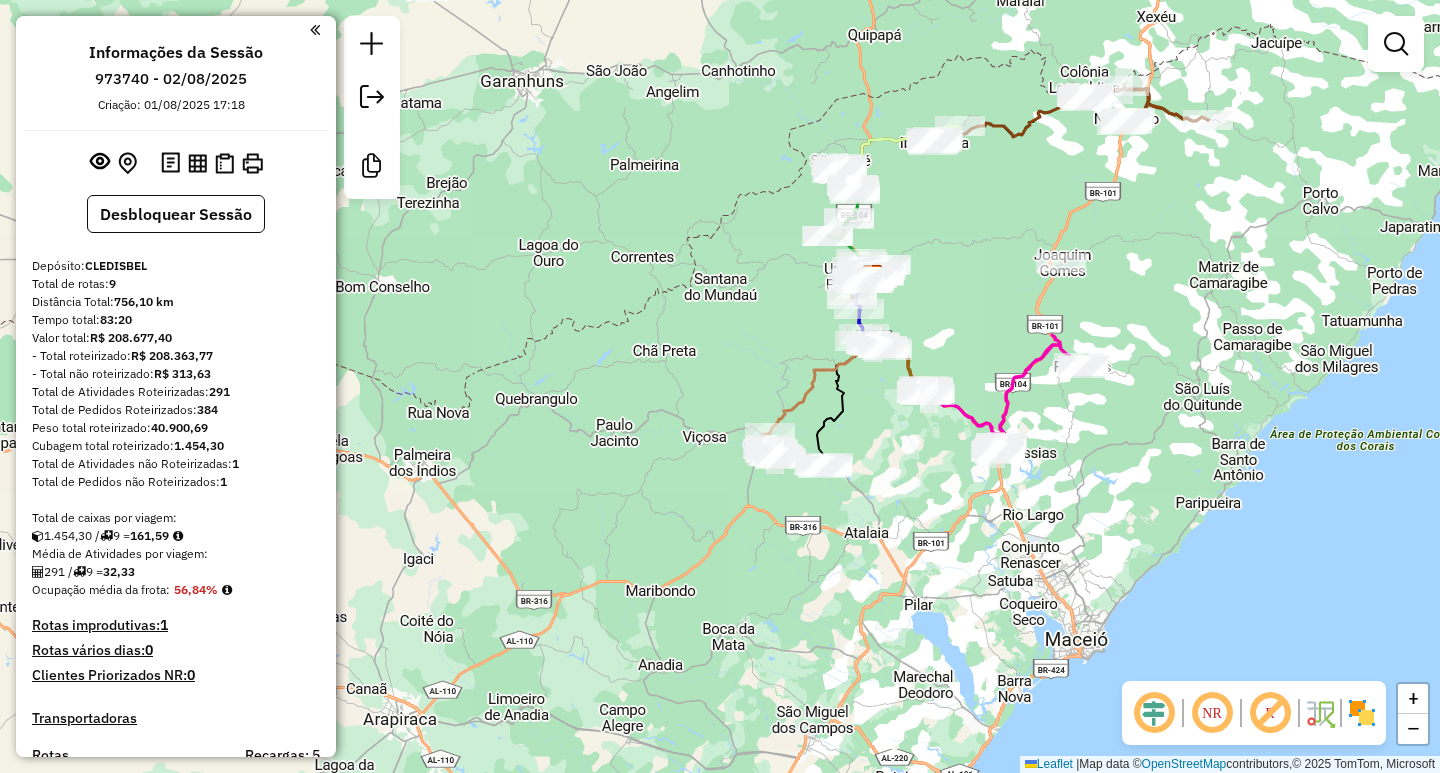drag, startPoint x: 999, startPoint y: 265, endPoint x: 935, endPoint y: 312, distance: 79.40403 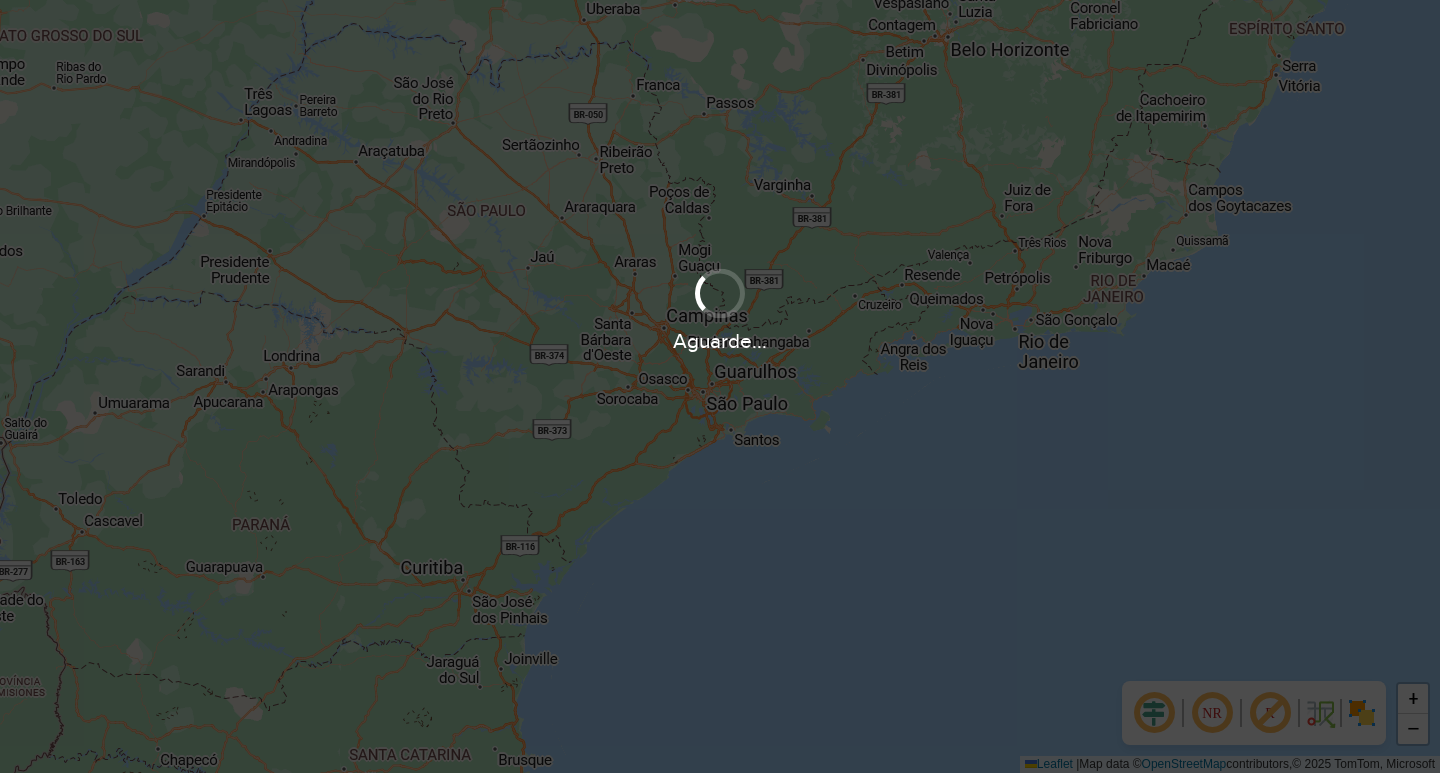 scroll, scrollTop: 0, scrollLeft: 0, axis: both 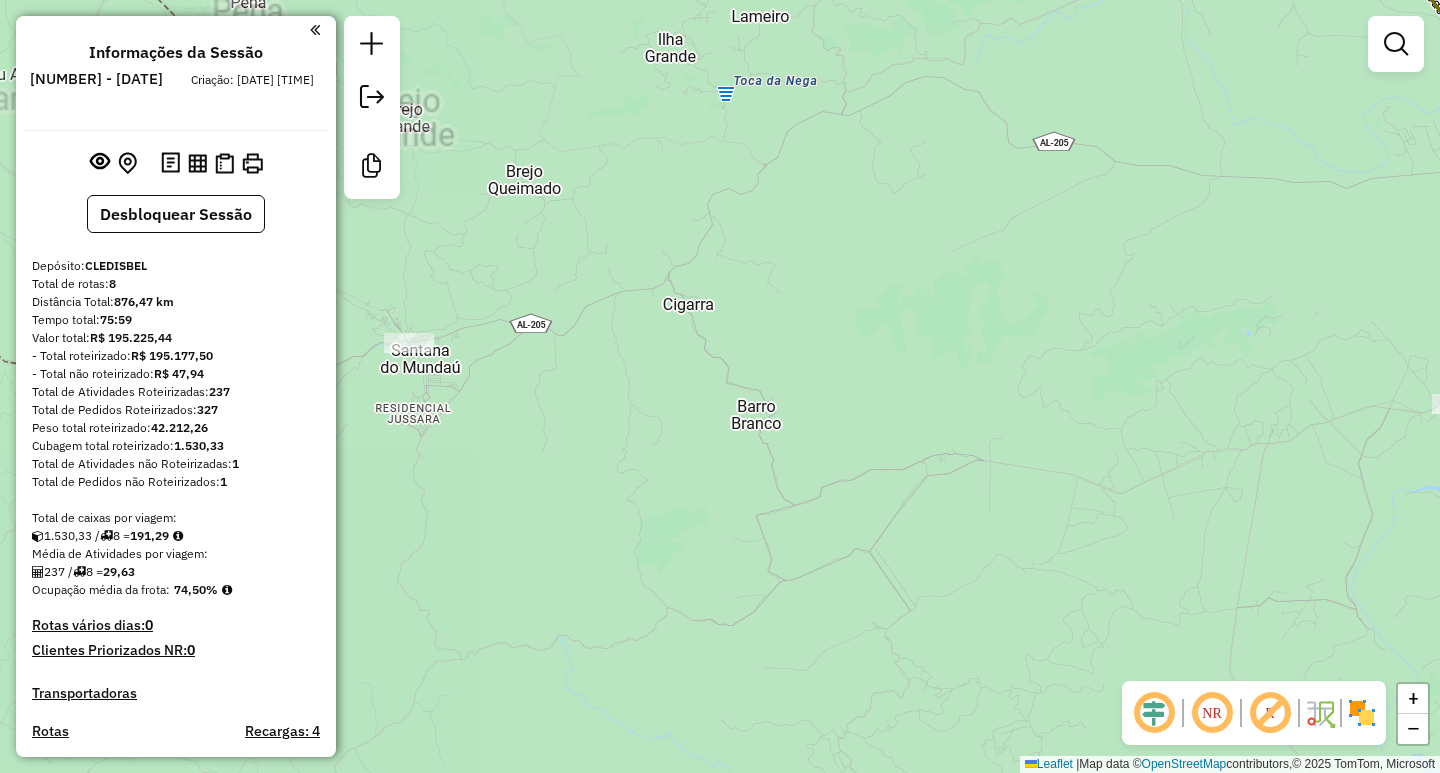 drag, startPoint x: 511, startPoint y: 372, endPoint x: 769, endPoint y: 377, distance: 258.04843 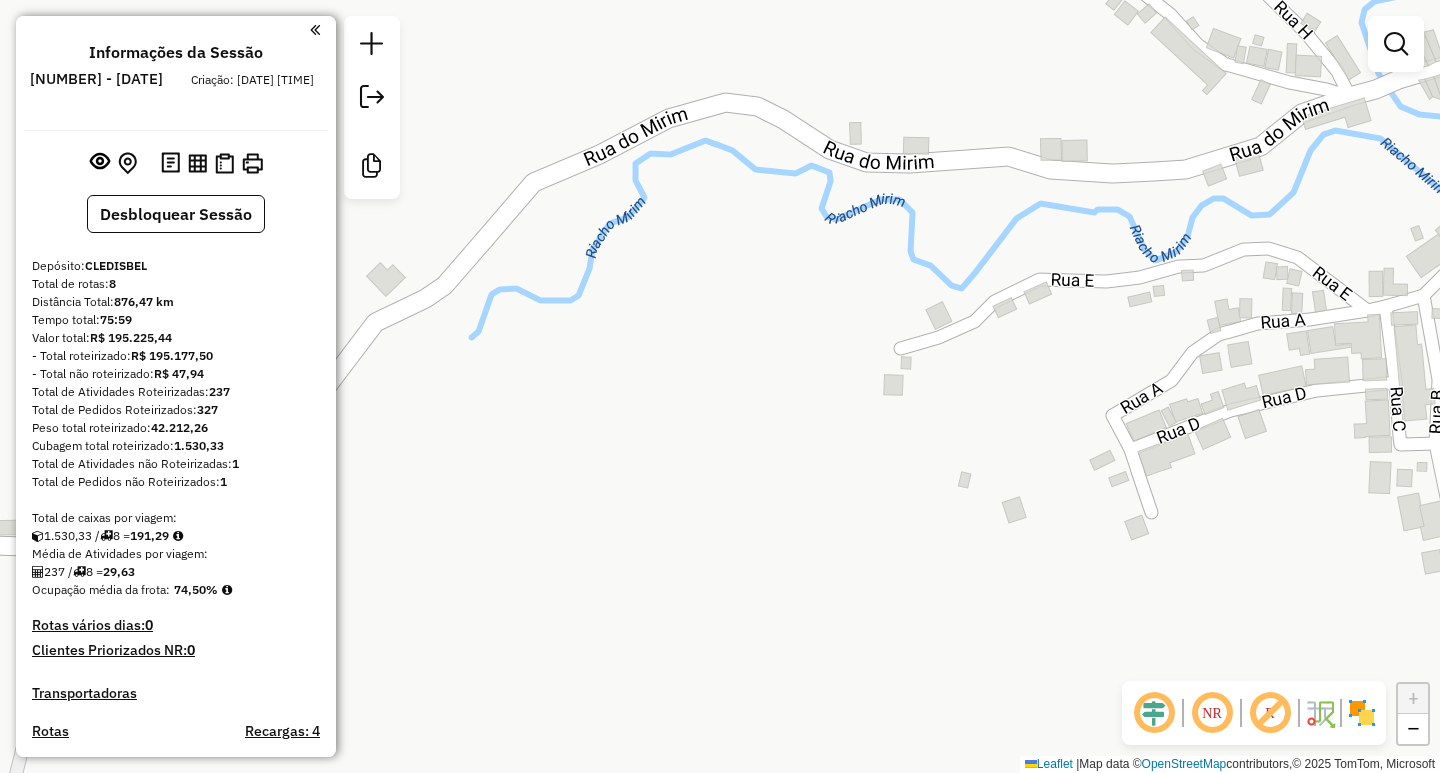 drag, startPoint x: 1095, startPoint y: 298, endPoint x: 748, endPoint y: 395, distance: 360.30264 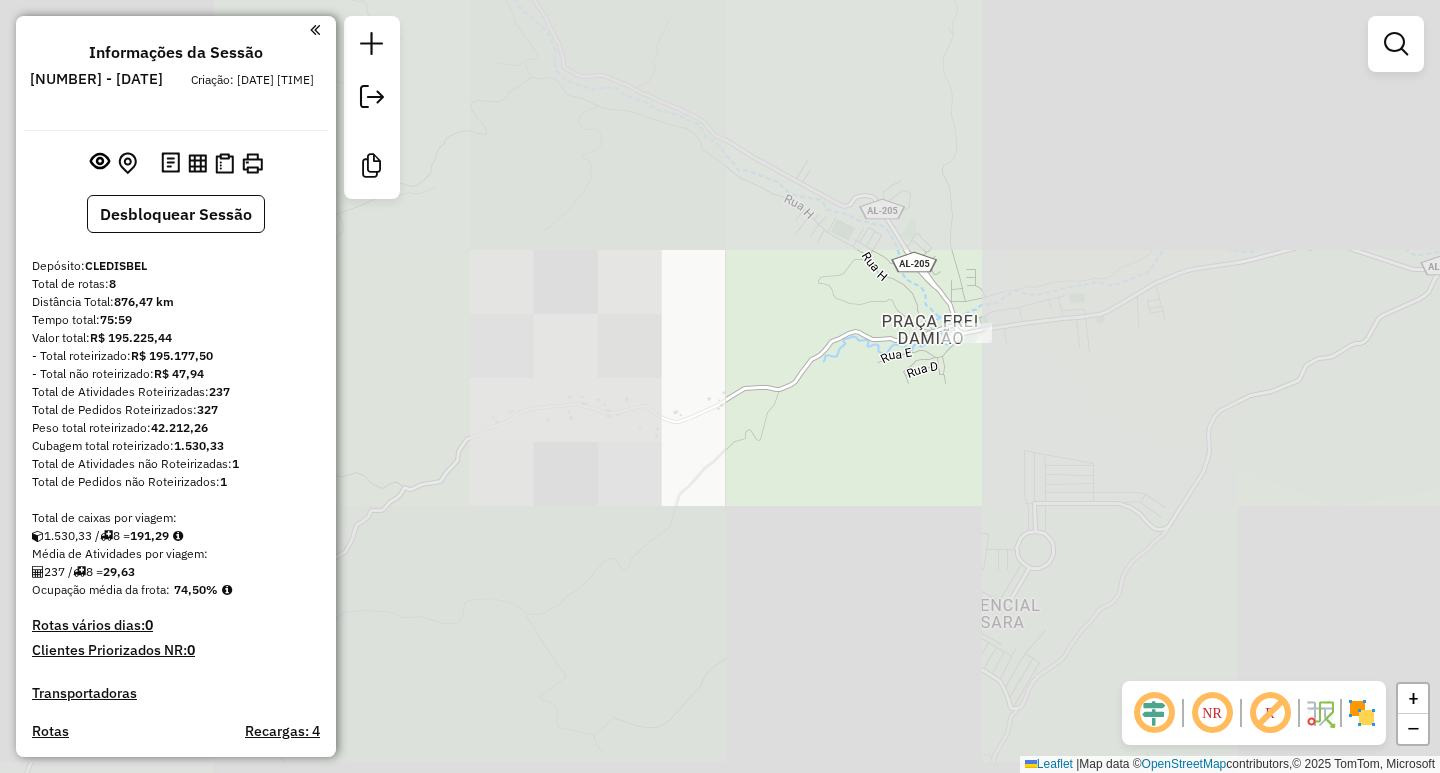 drag, startPoint x: 1084, startPoint y: 344, endPoint x: 842, endPoint y: 354, distance: 242.20653 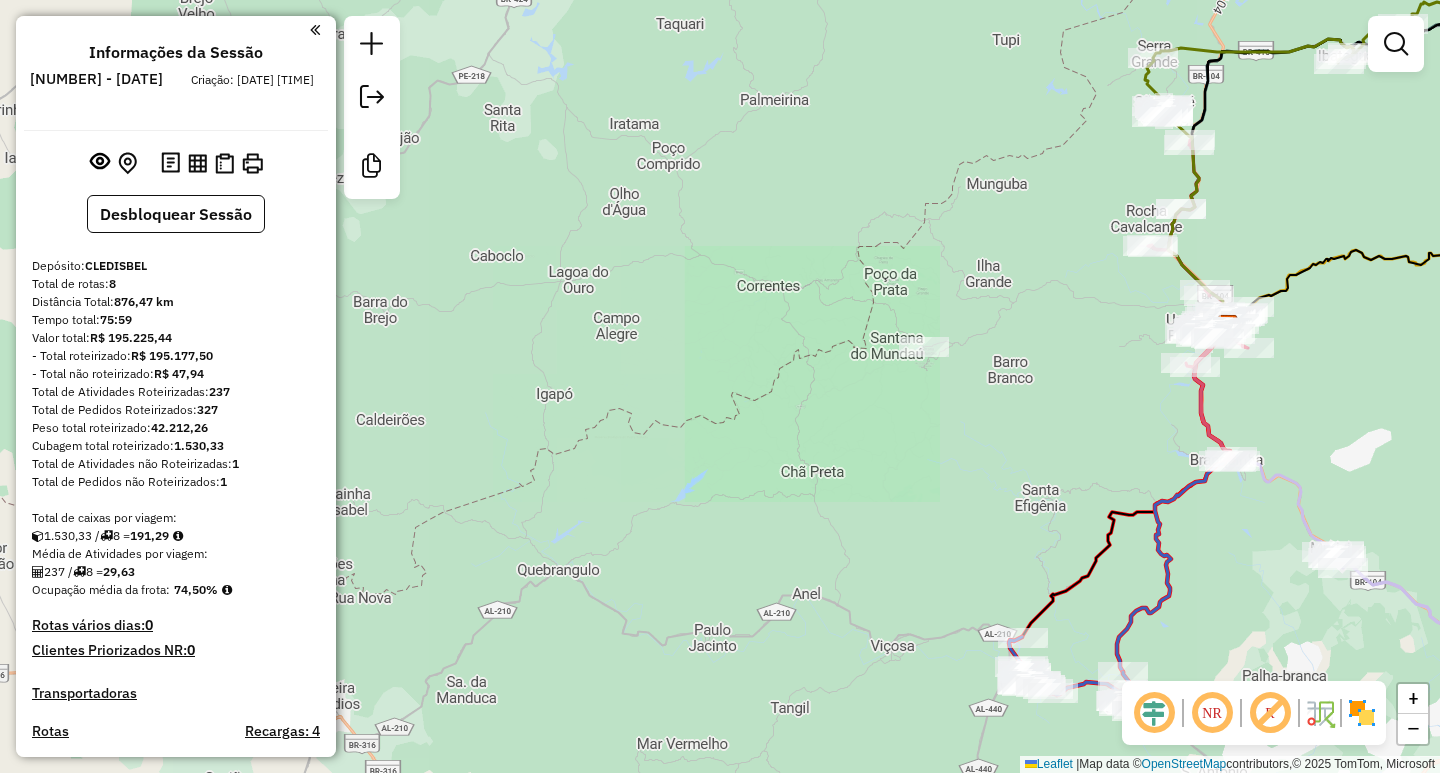 drag, startPoint x: 1139, startPoint y: 371, endPoint x: 881, endPoint y: 371, distance: 258 